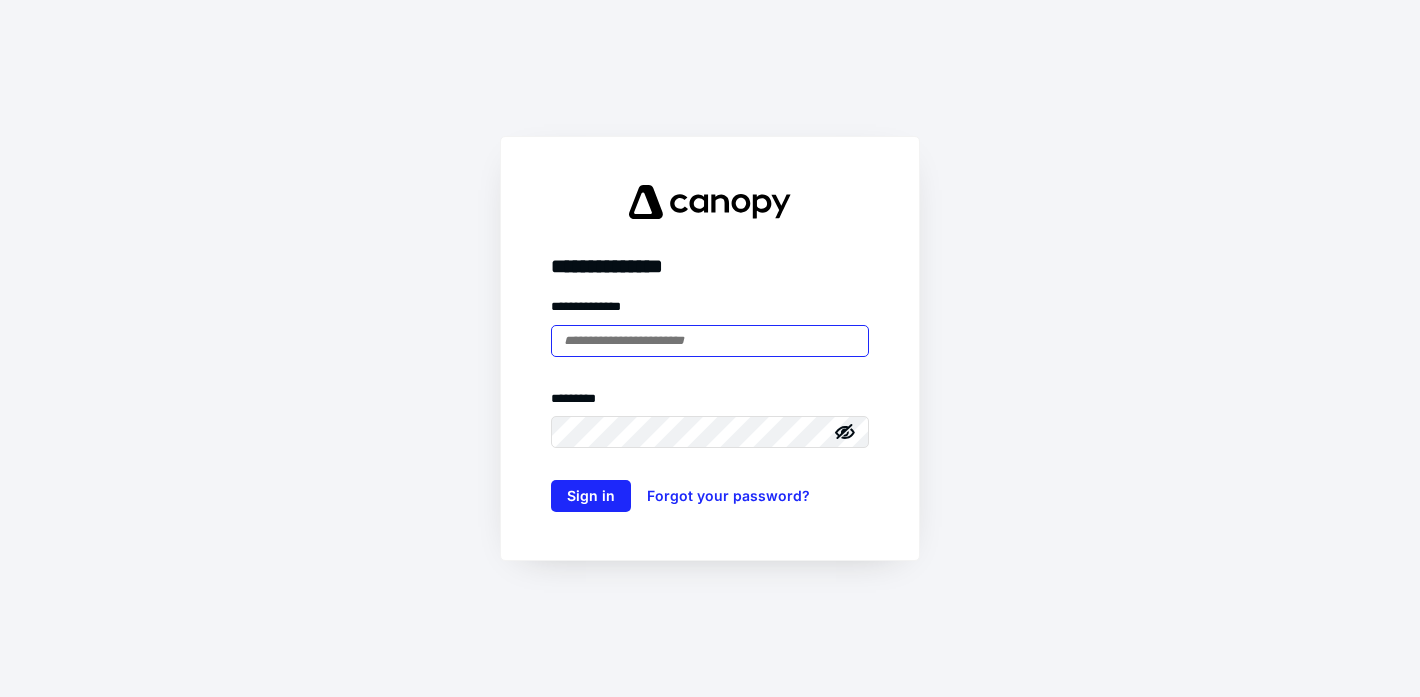 scroll, scrollTop: 0, scrollLeft: 0, axis: both 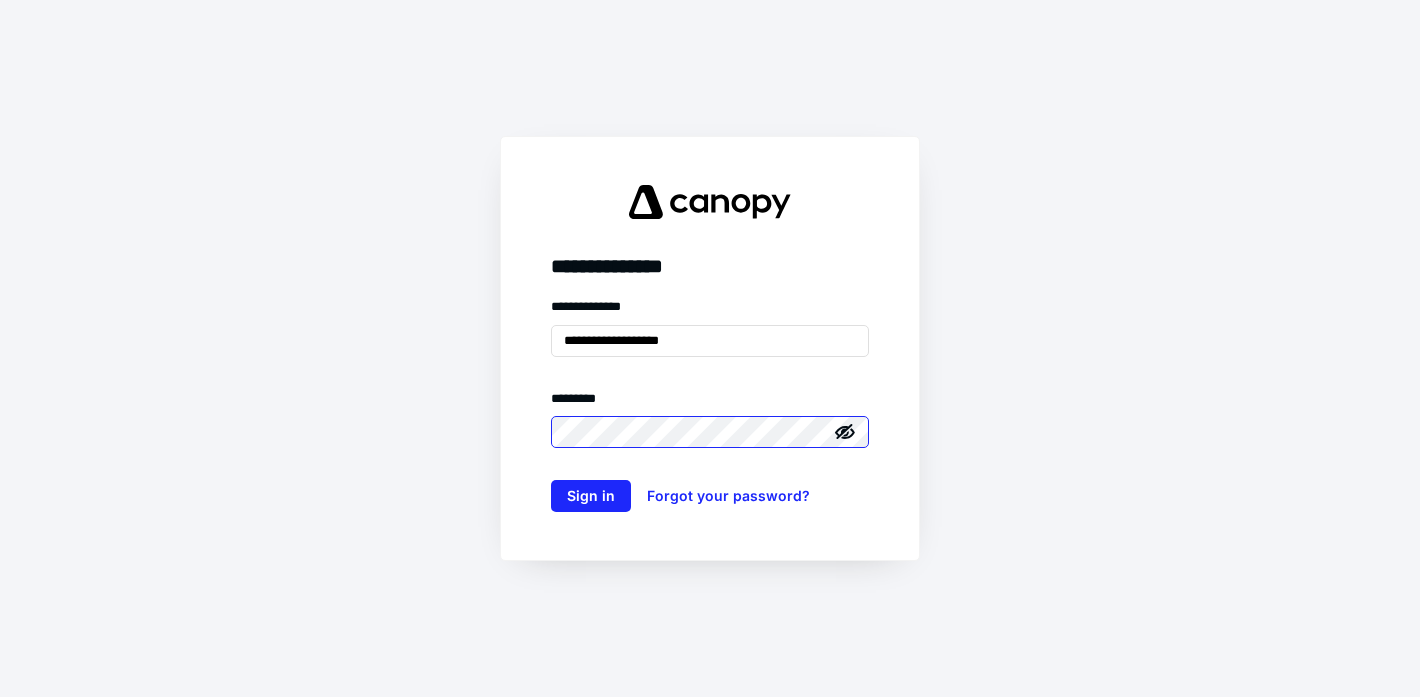 click on "Sign in" at bounding box center [591, 496] 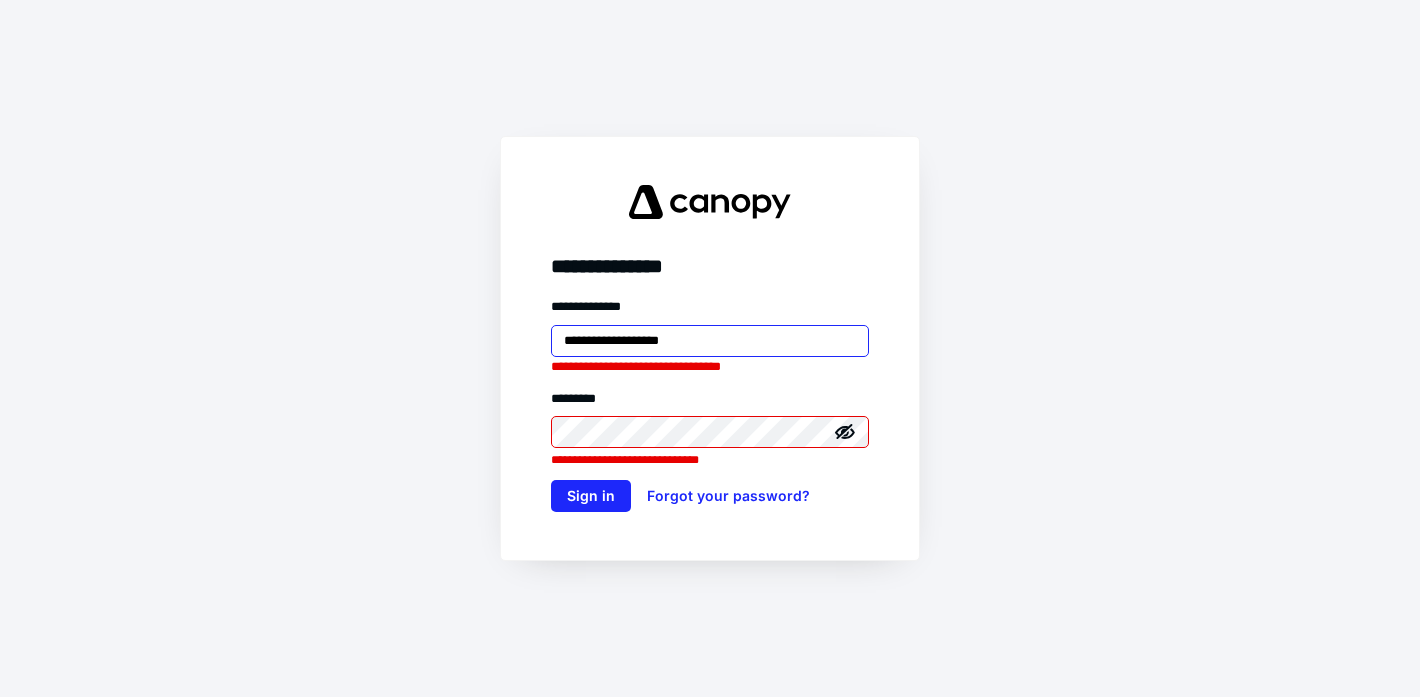 drag, startPoint x: 751, startPoint y: 344, endPoint x: 495, endPoint y: 353, distance: 256.15814 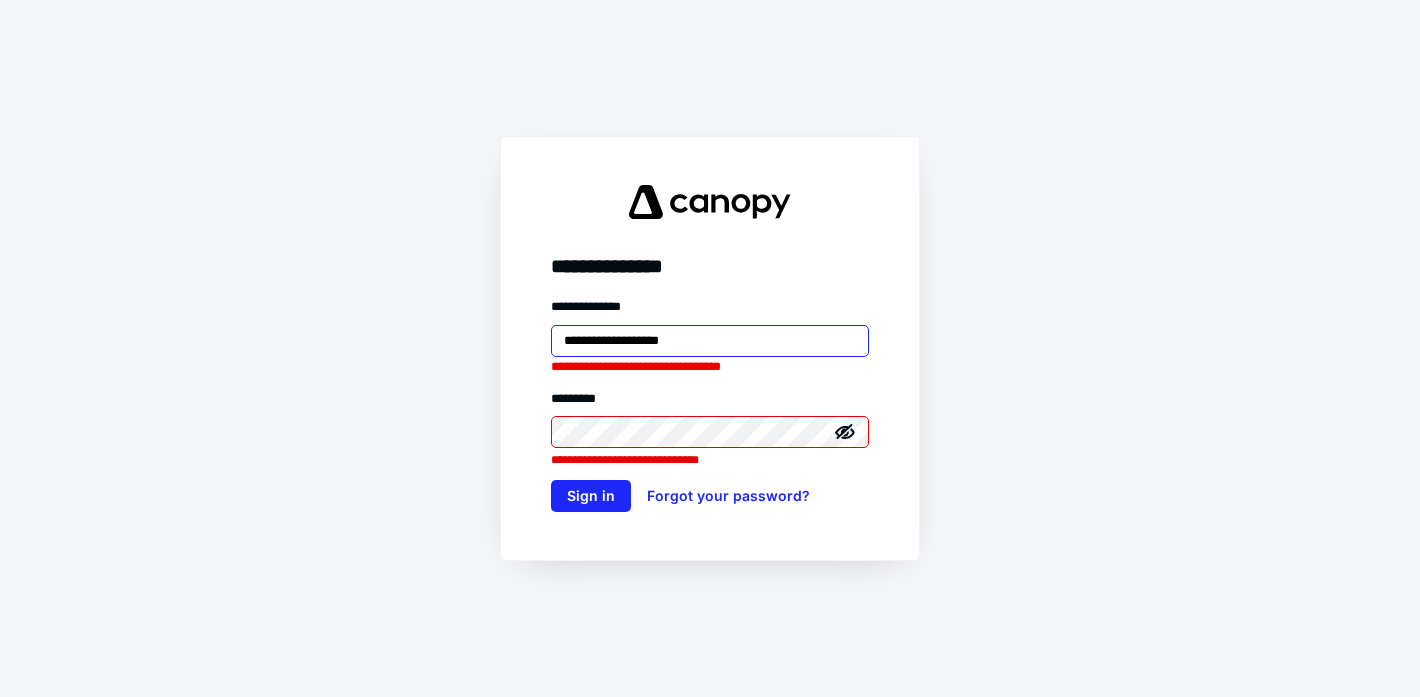 drag, startPoint x: 744, startPoint y: 334, endPoint x: 453, endPoint y: 330, distance: 291.0275 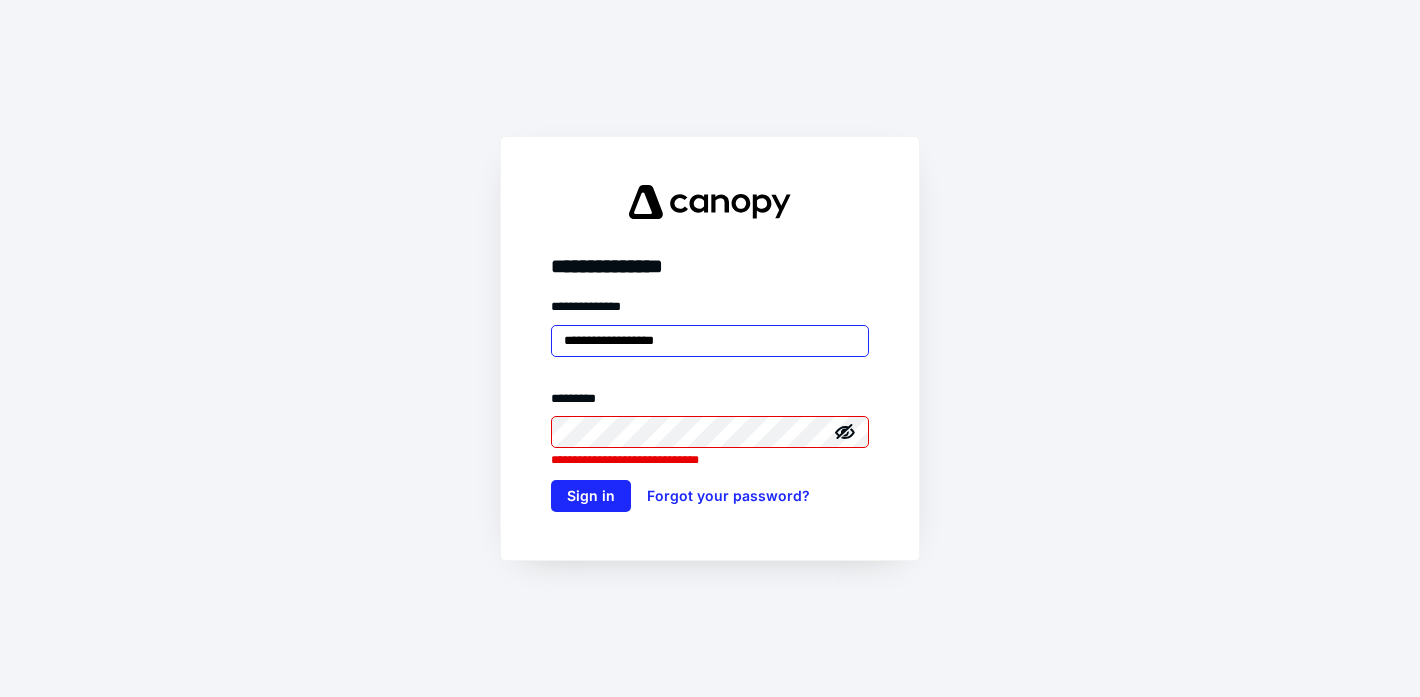 type on "**********" 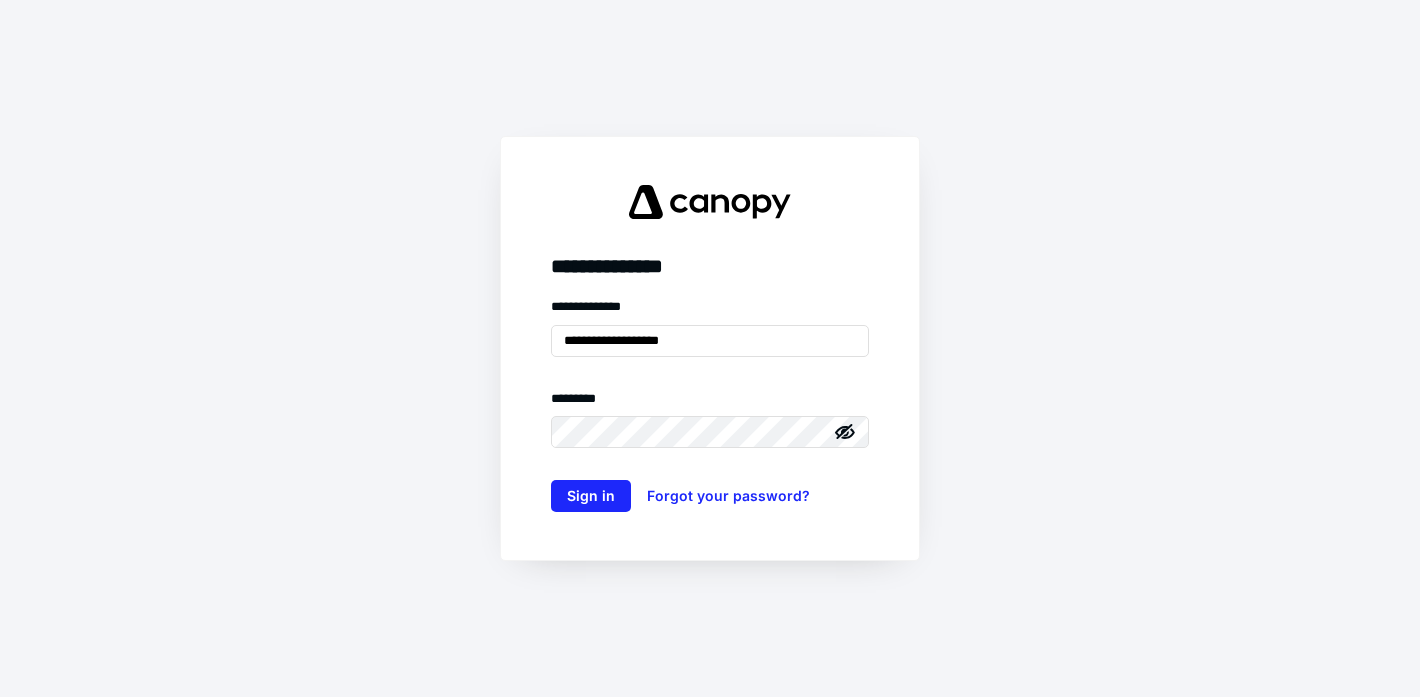 click 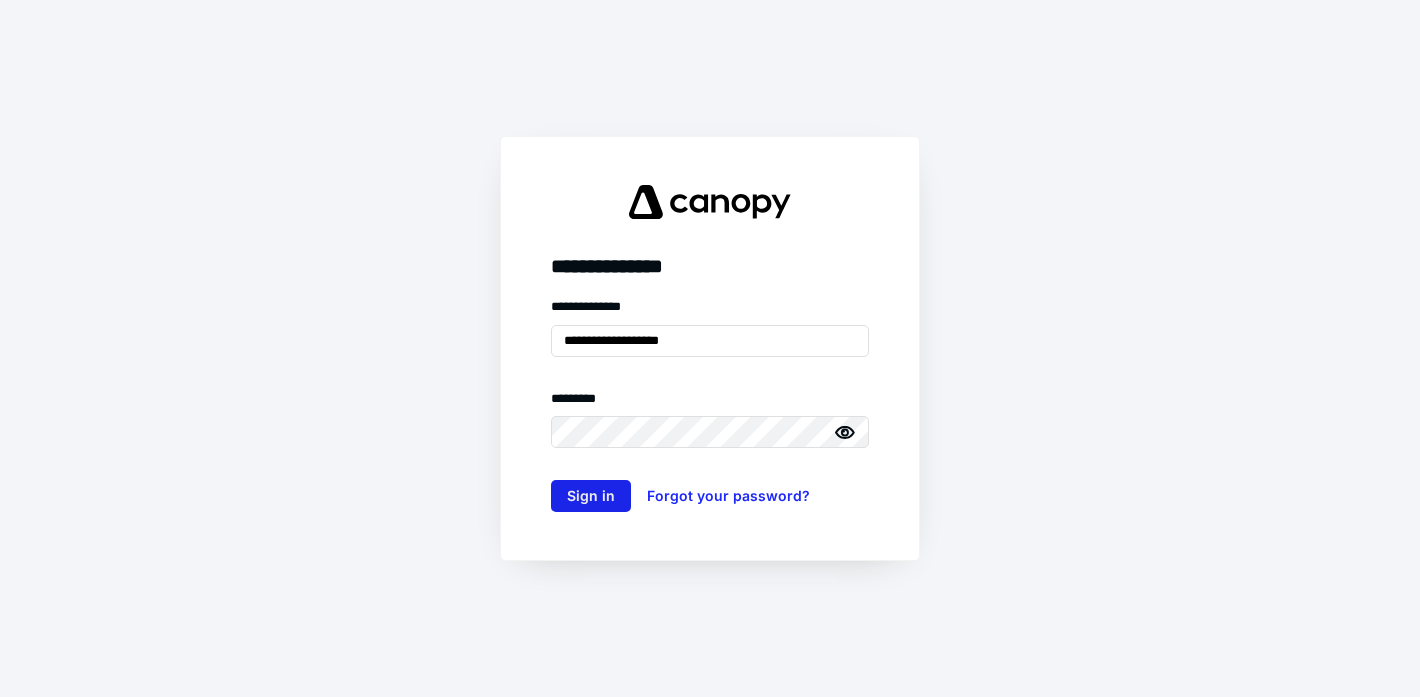 click on "Sign in" at bounding box center (591, 496) 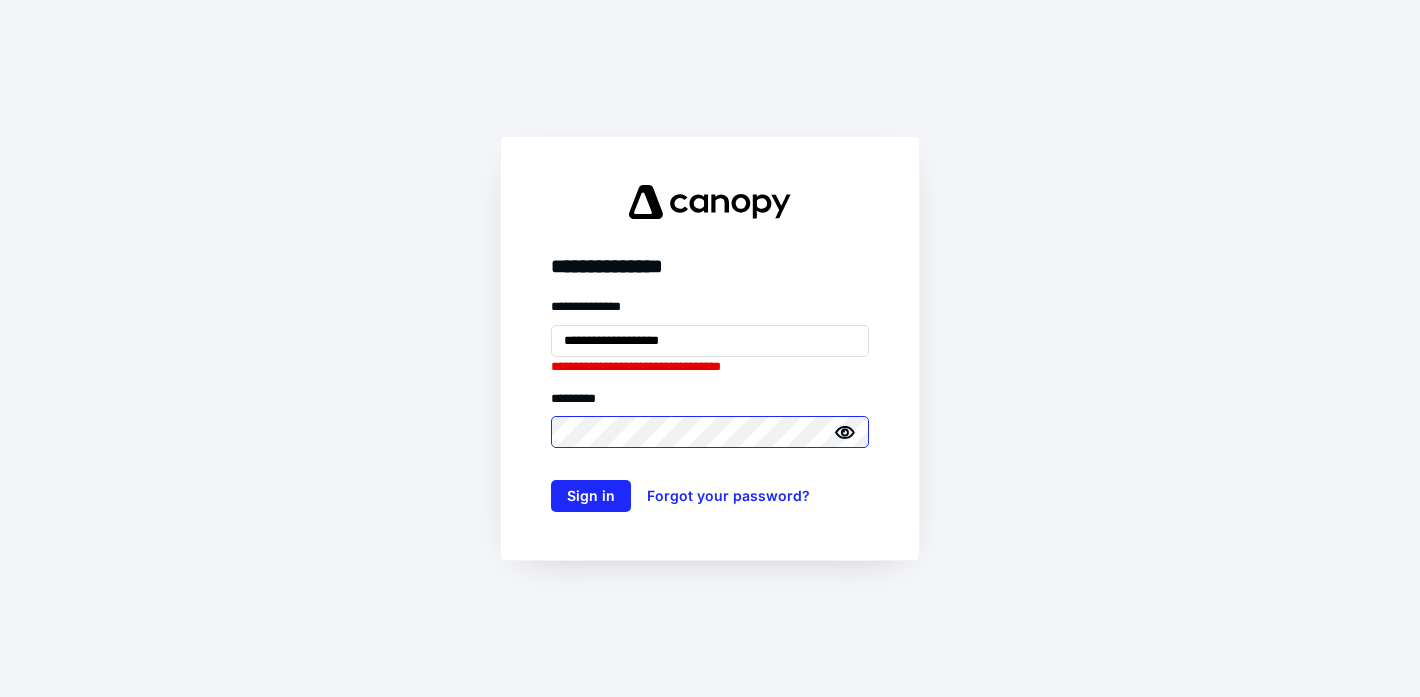 click on "Sign in" at bounding box center (591, 496) 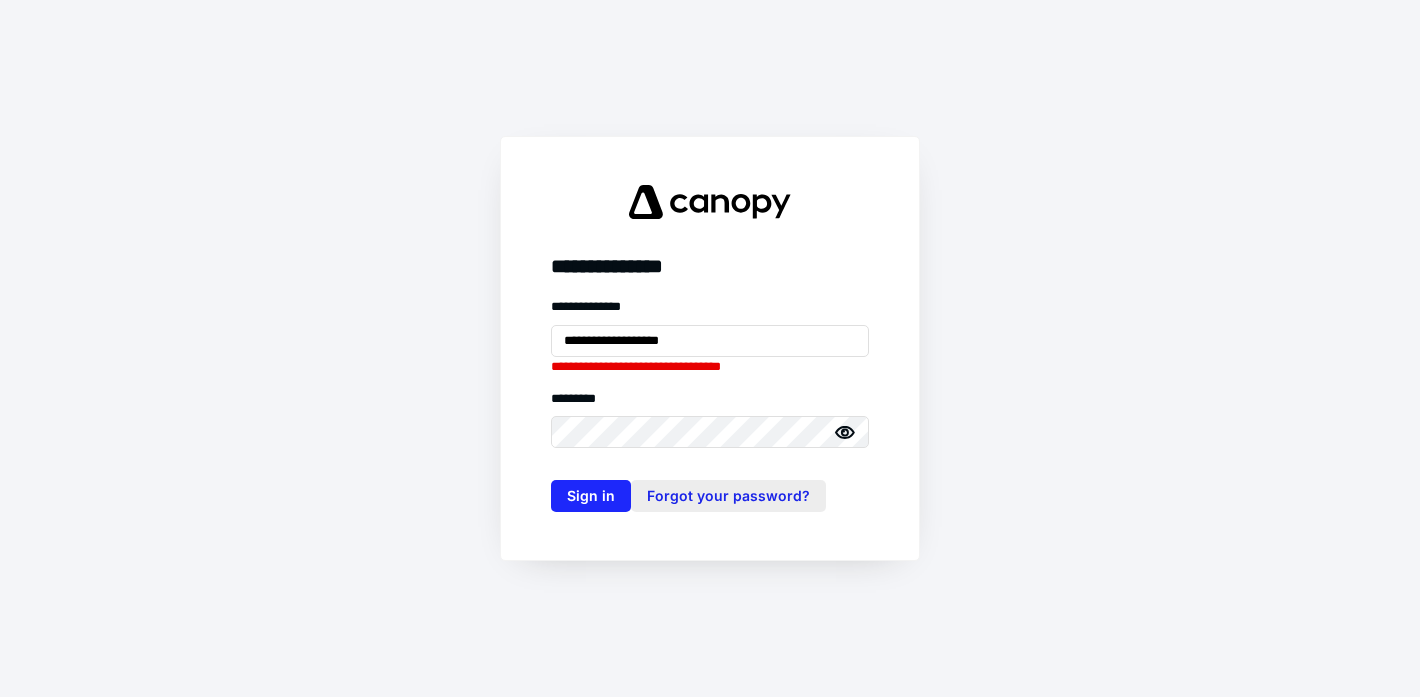 click on "Forgot your password?" at bounding box center (728, 496) 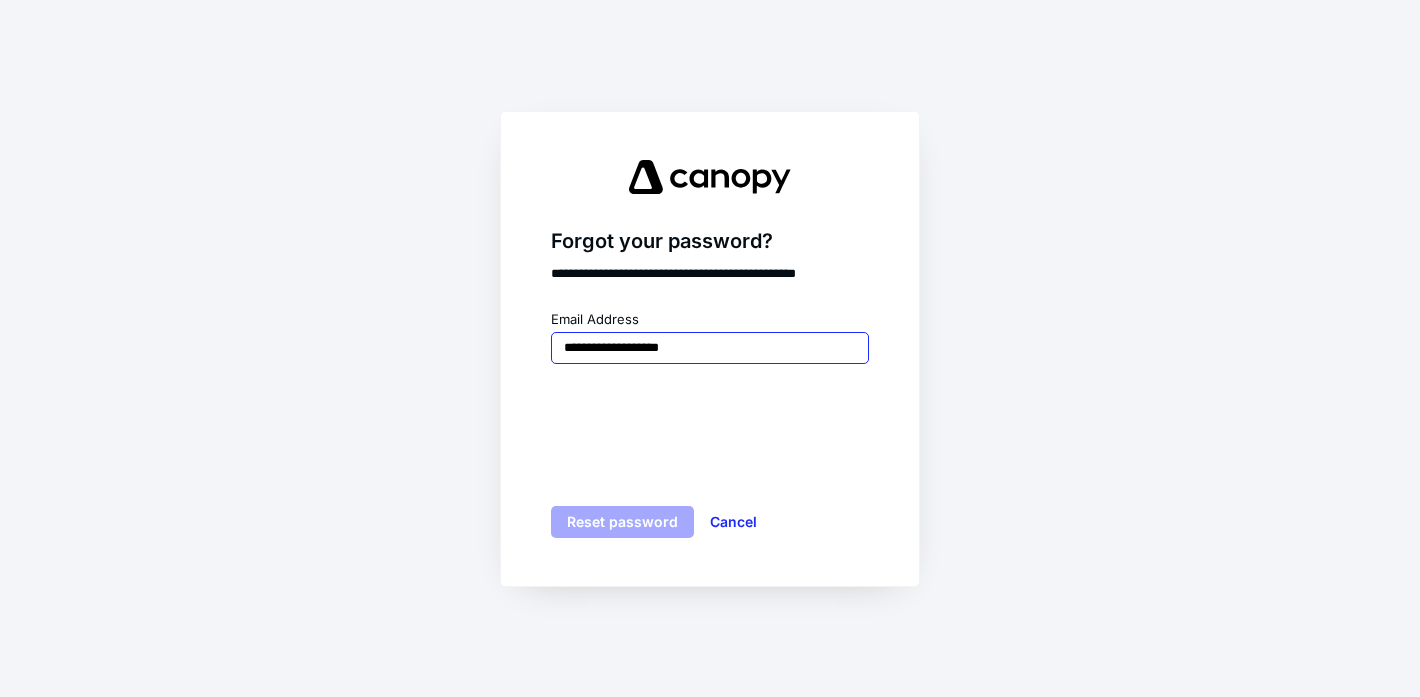 type on "**********" 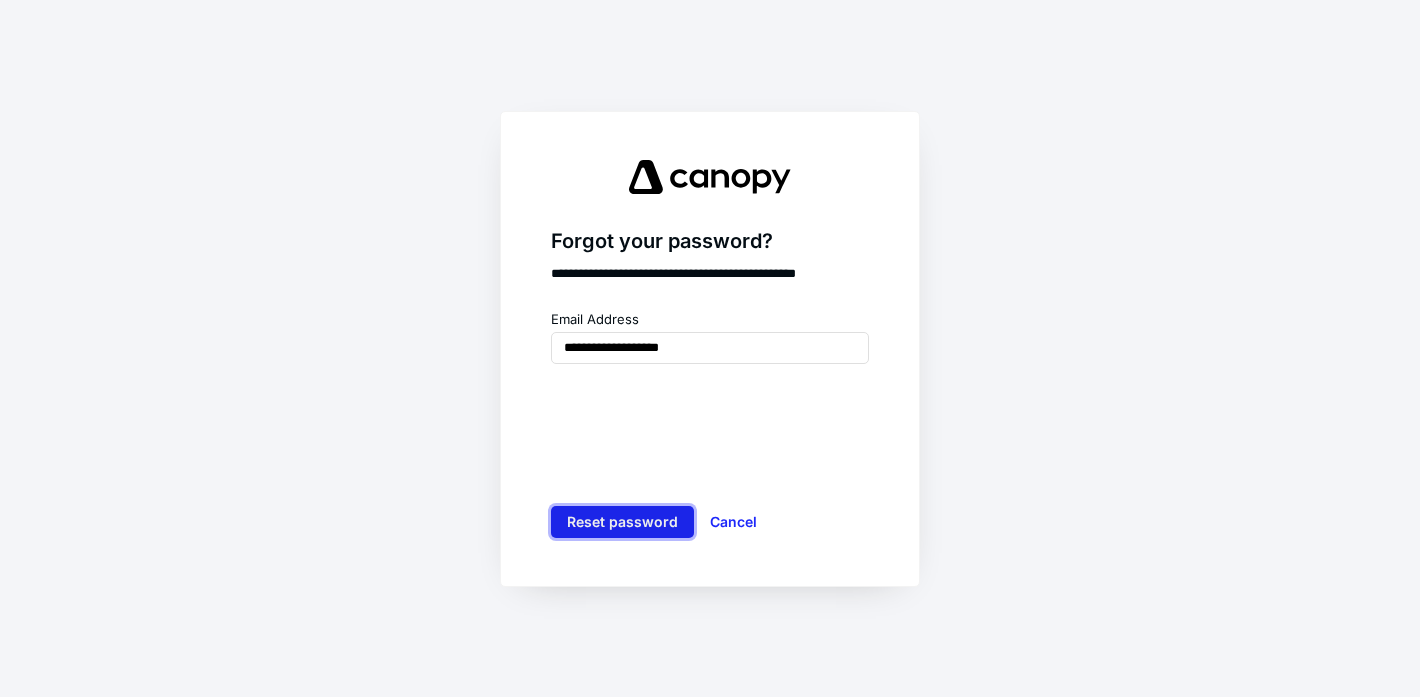 click on "Reset password" at bounding box center (622, 522) 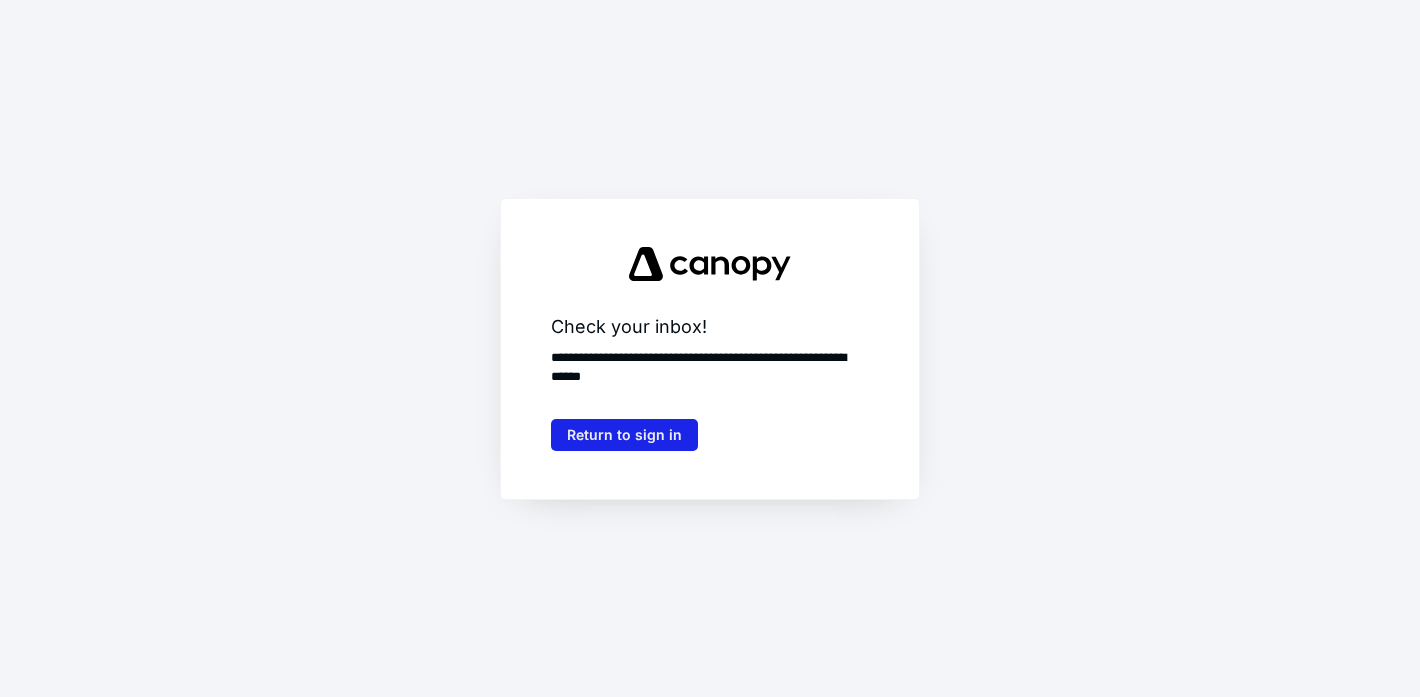 click on "Return to sign in" at bounding box center [624, 435] 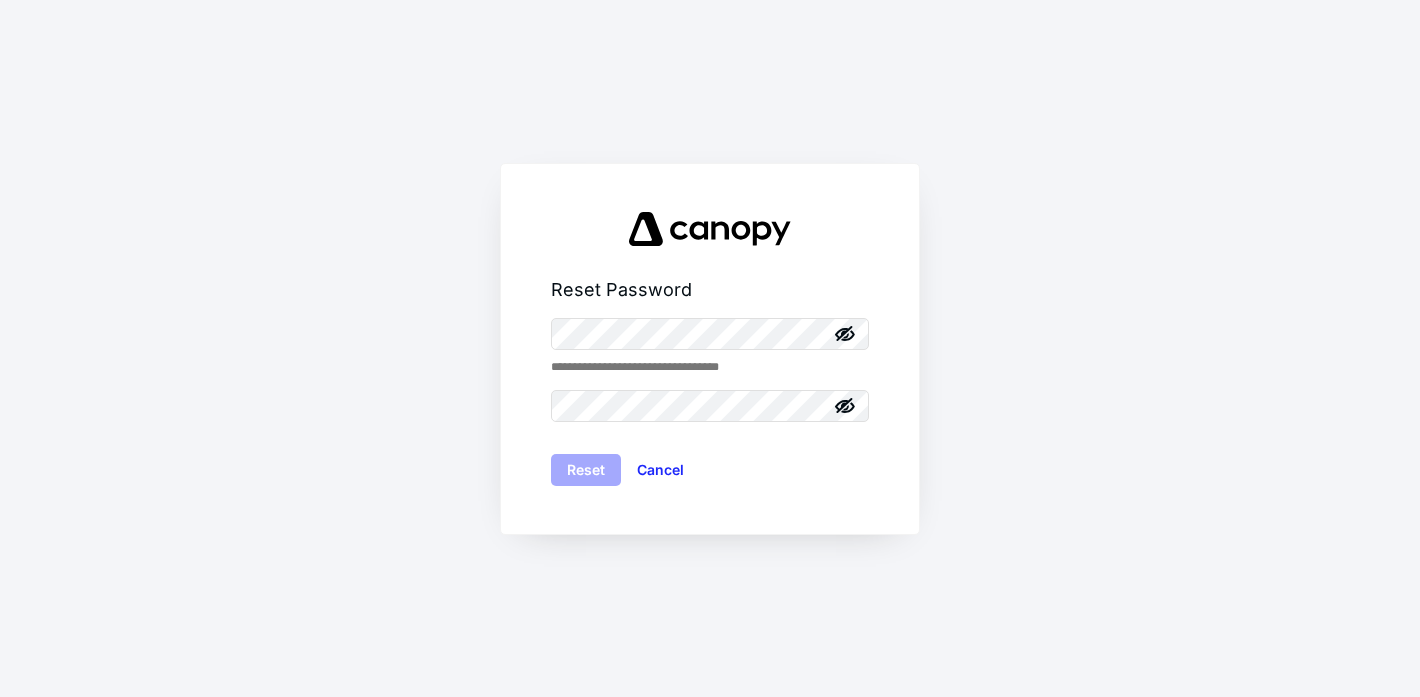scroll, scrollTop: 0, scrollLeft: 0, axis: both 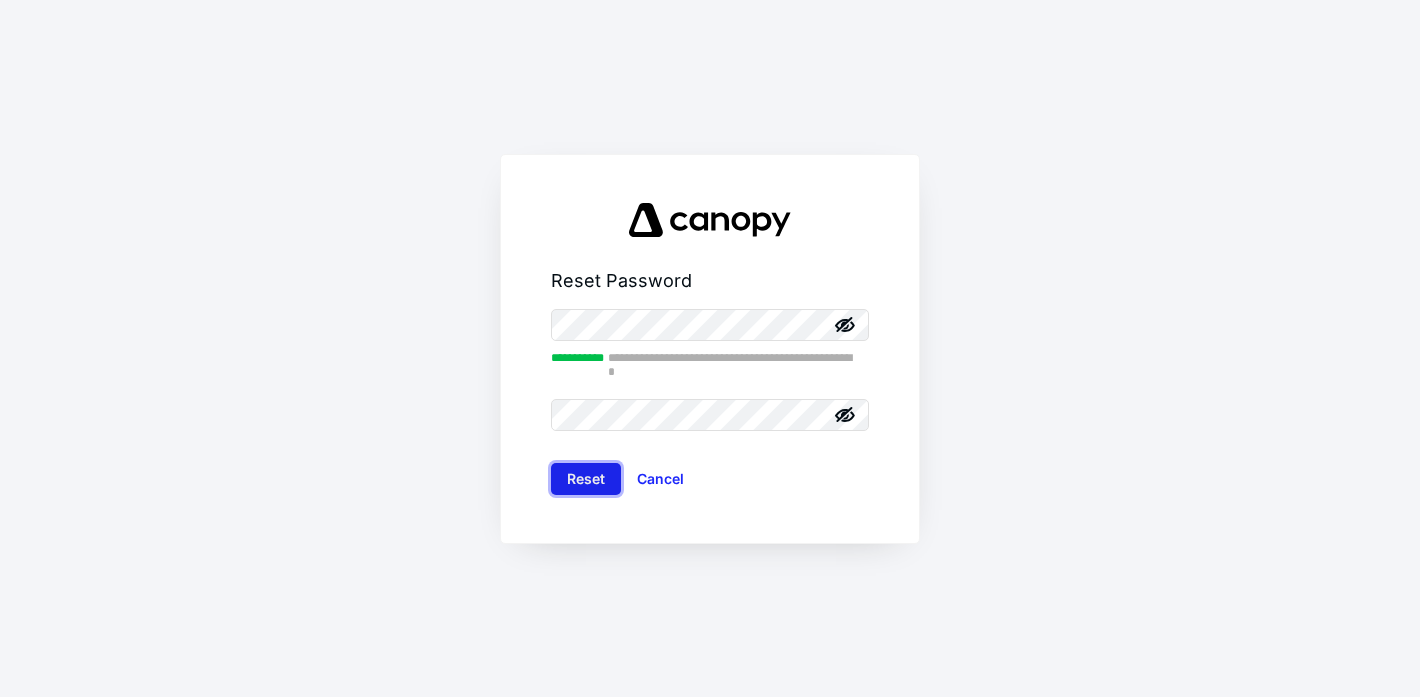 click on "Reset" at bounding box center [586, 479] 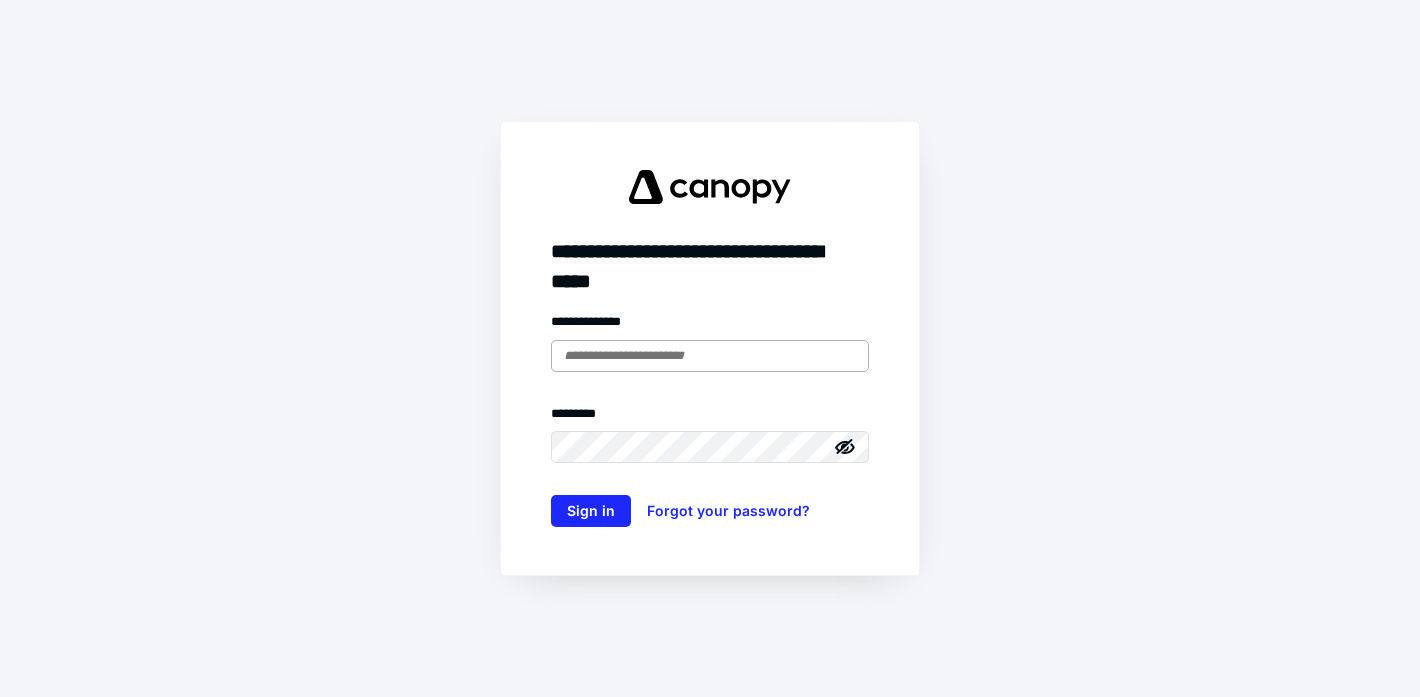 click at bounding box center [710, 356] 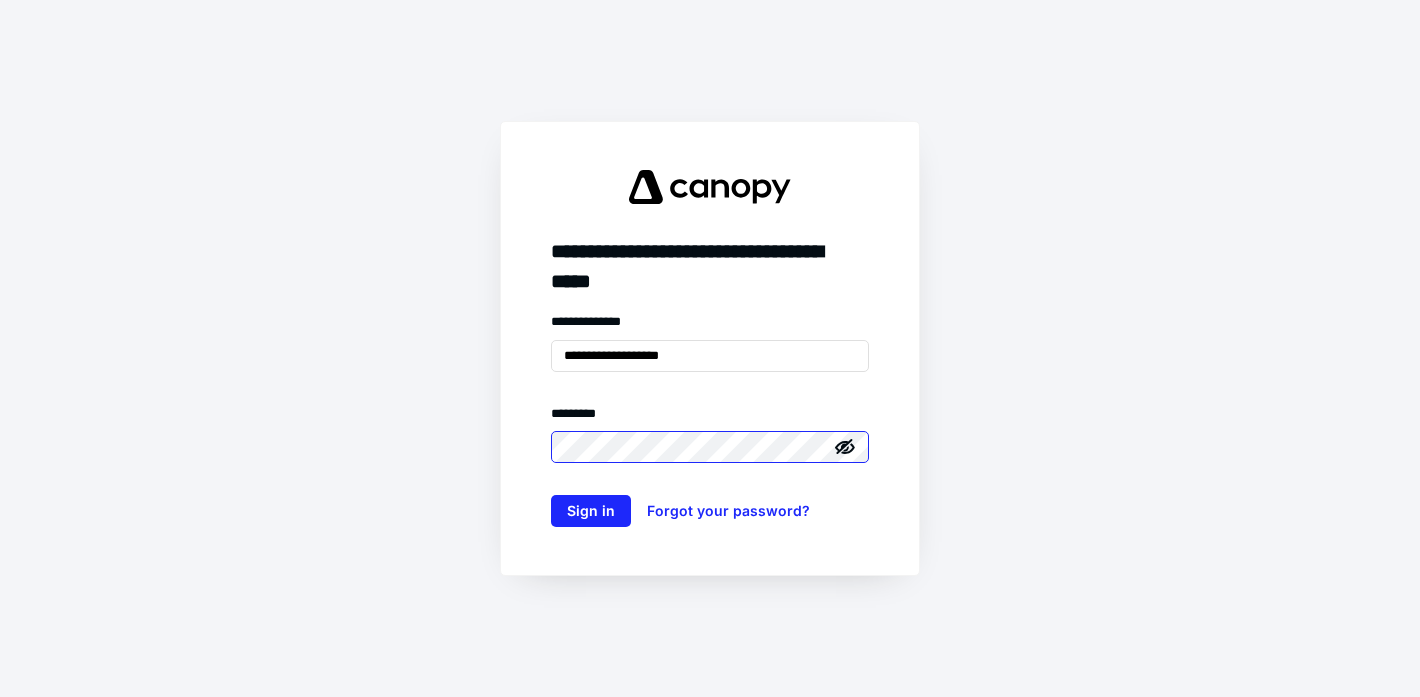 click on "Sign in" at bounding box center (591, 511) 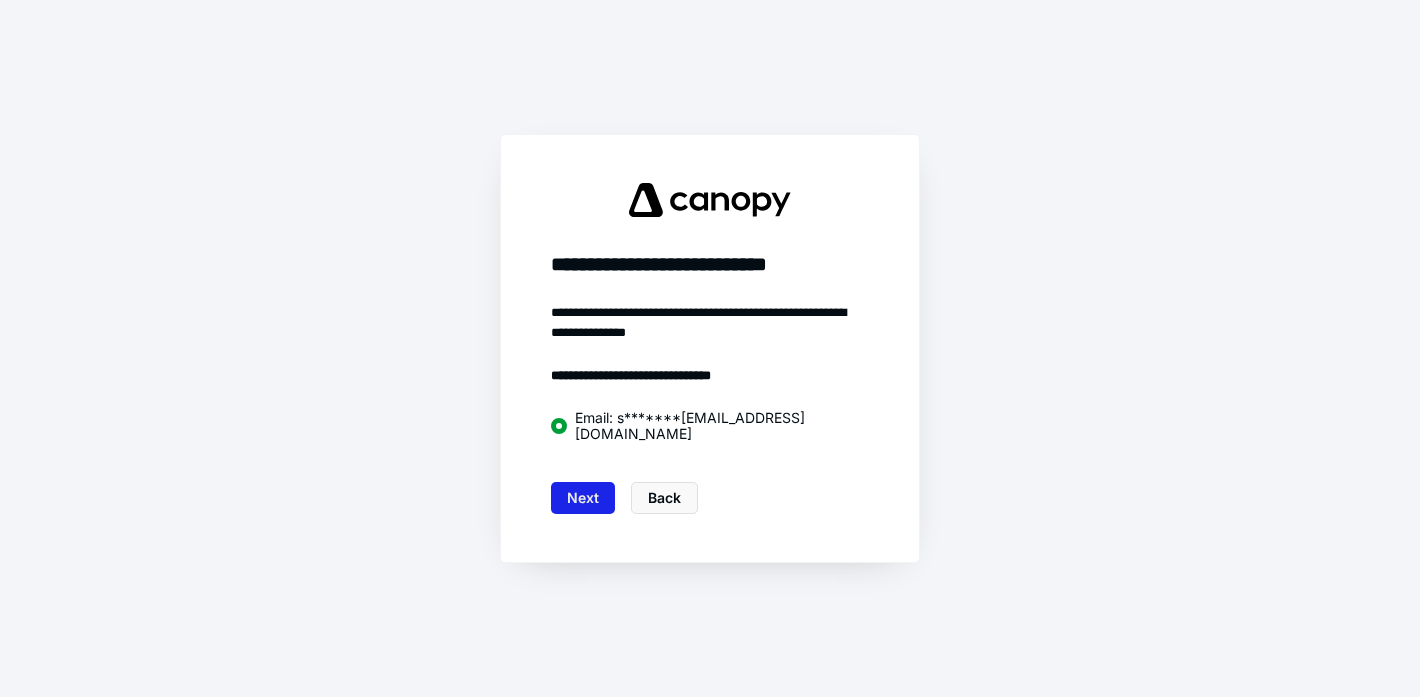 click on "Next" at bounding box center [583, 498] 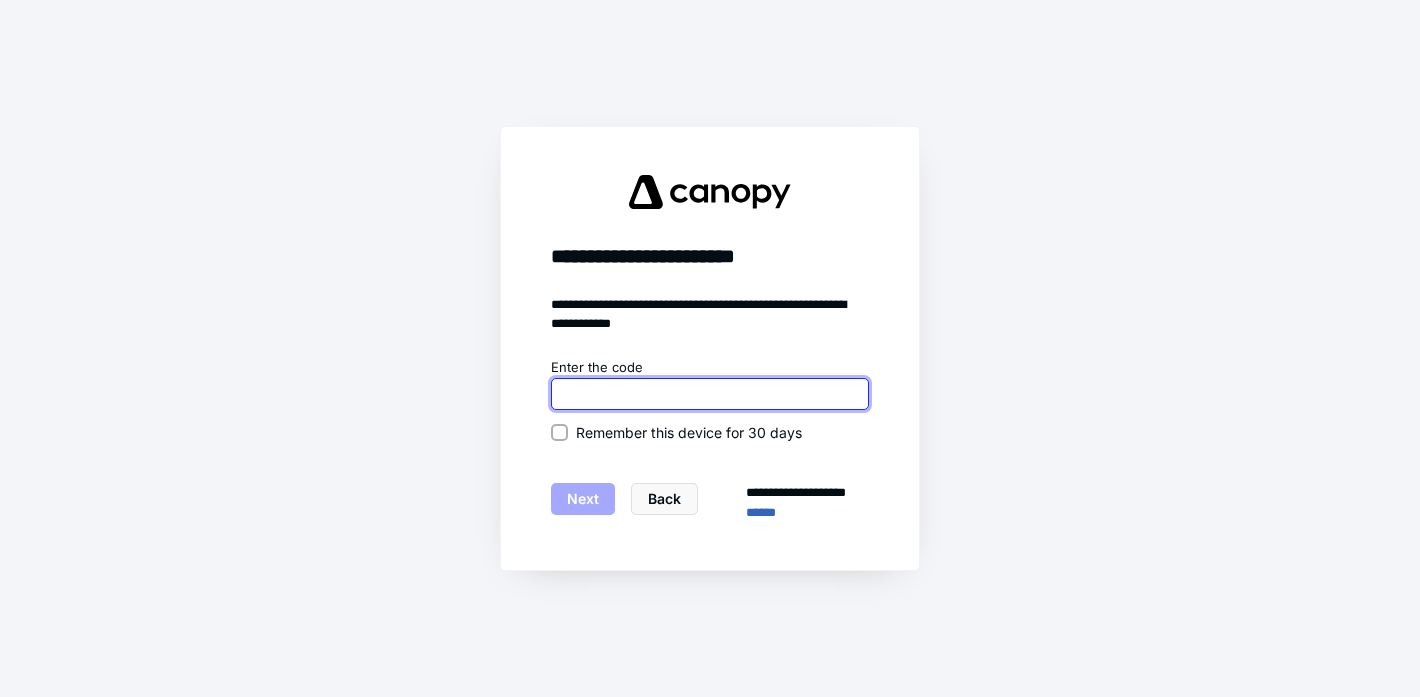 click at bounding box center [710, 394] 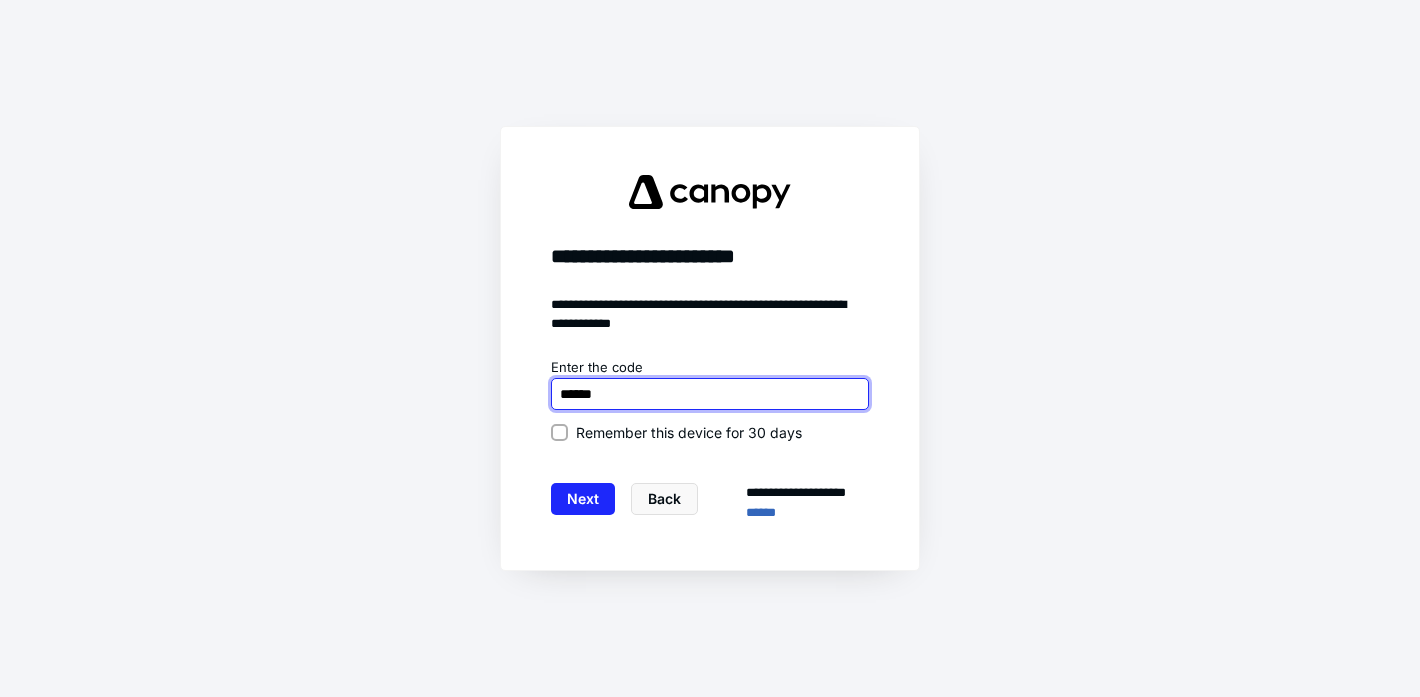 type on "******" 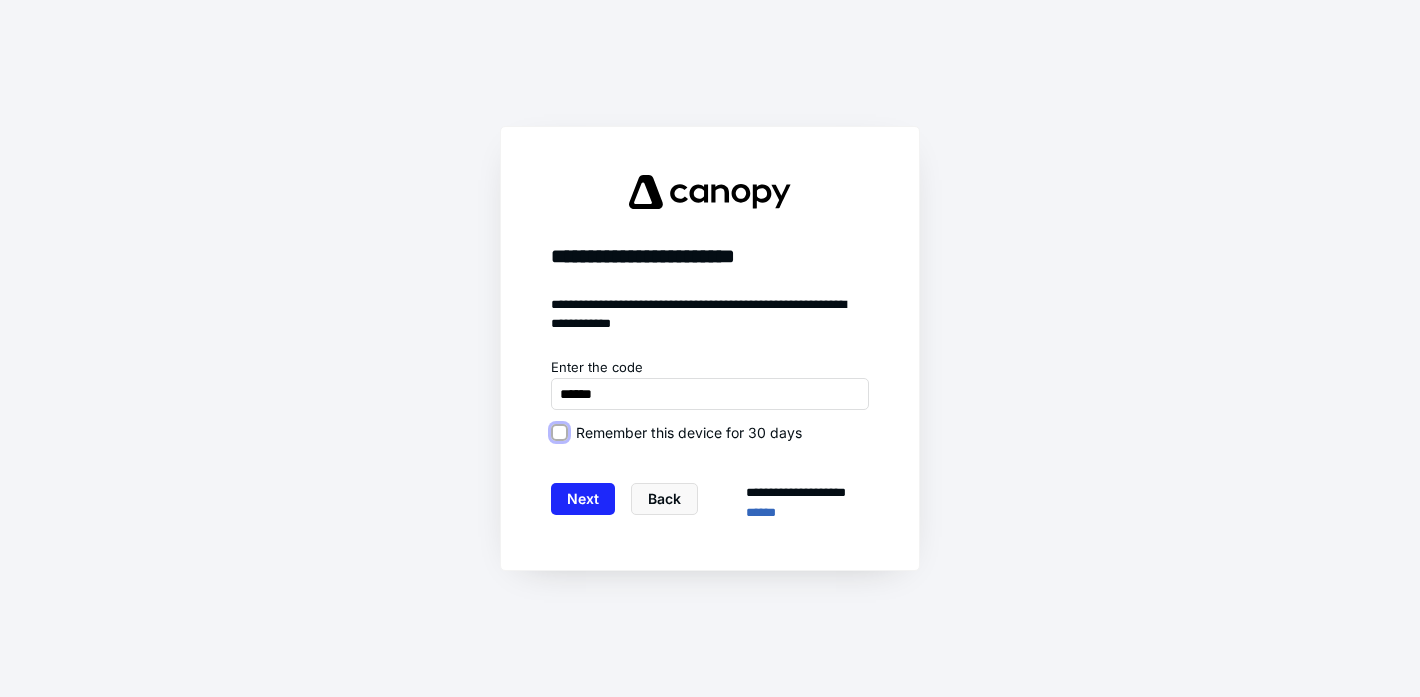 click on "Remember this device for 30 days" at bounding box center [559, 432] 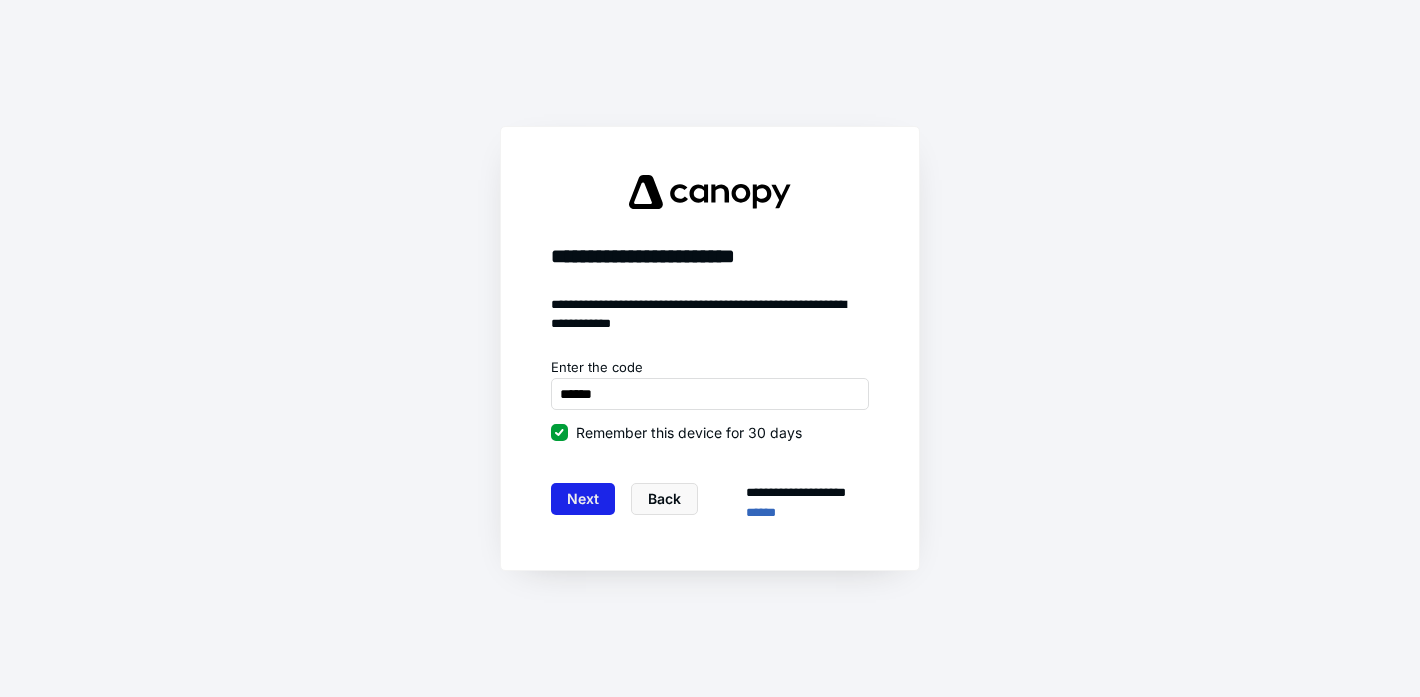 click on "Next" at bounding box center [583, 499] 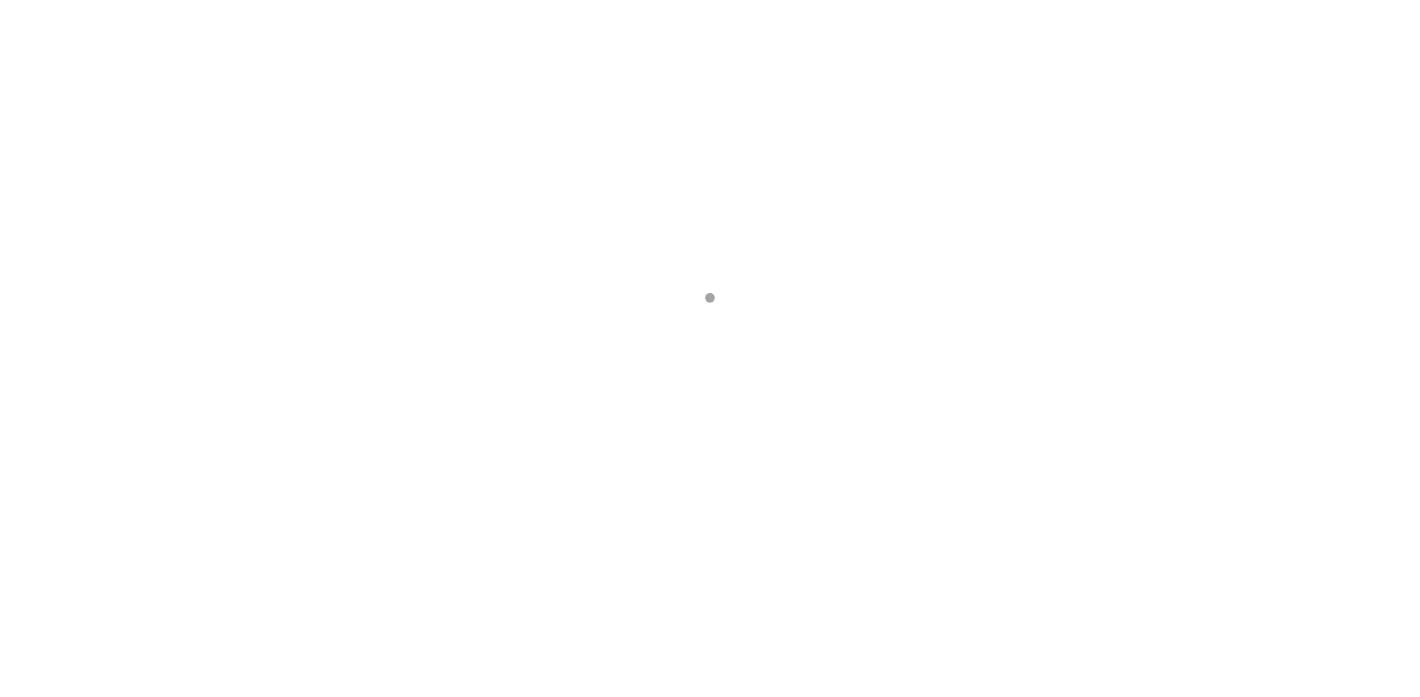 scroll, scrollTop: 0, scrollLeft: 0, axis: both 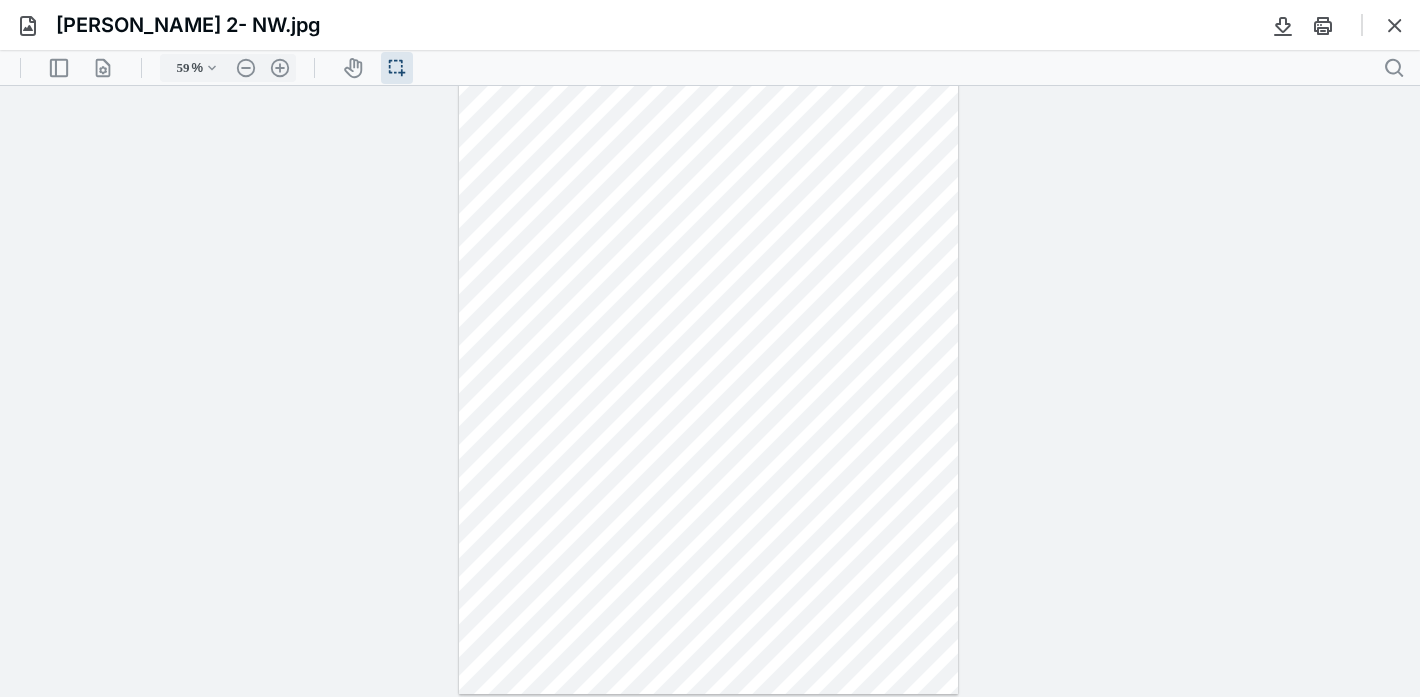 type on "52" 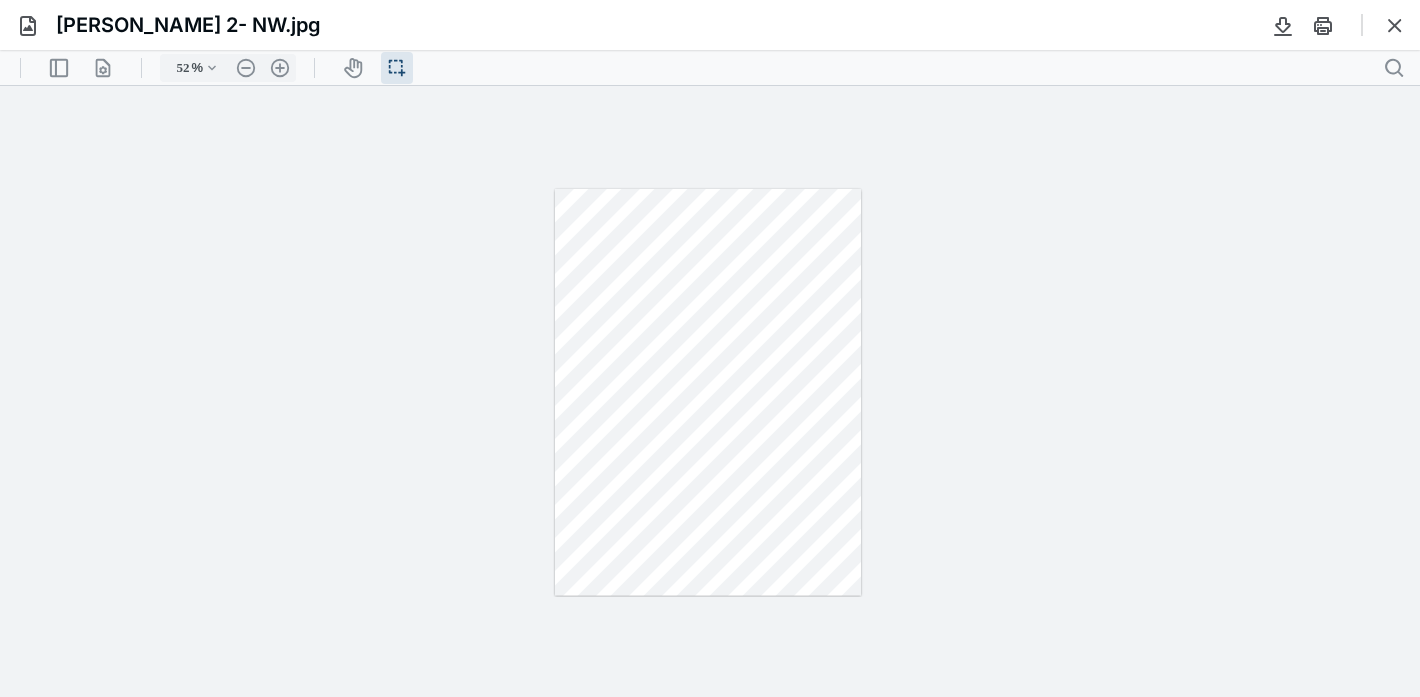 click at bounding box center (708, 392) 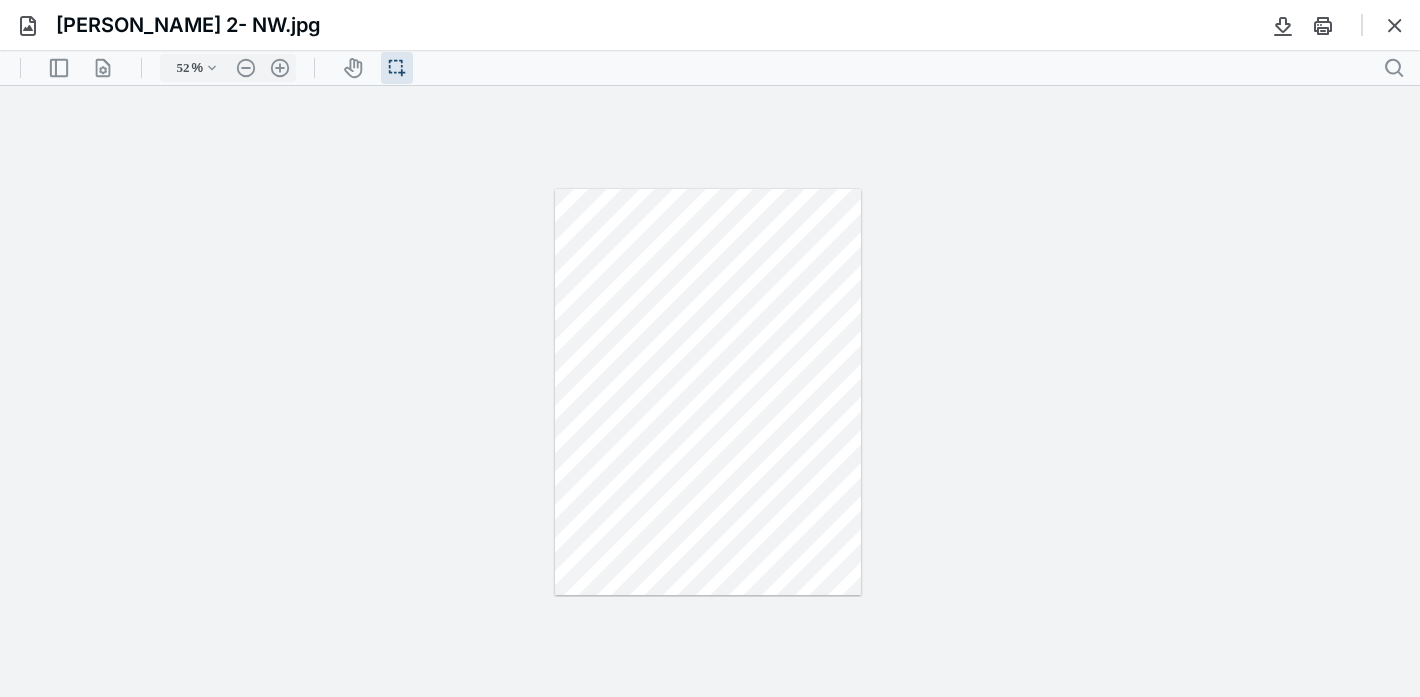 scroll, scrollTop: 0, scrollLeft: 0, axis: both 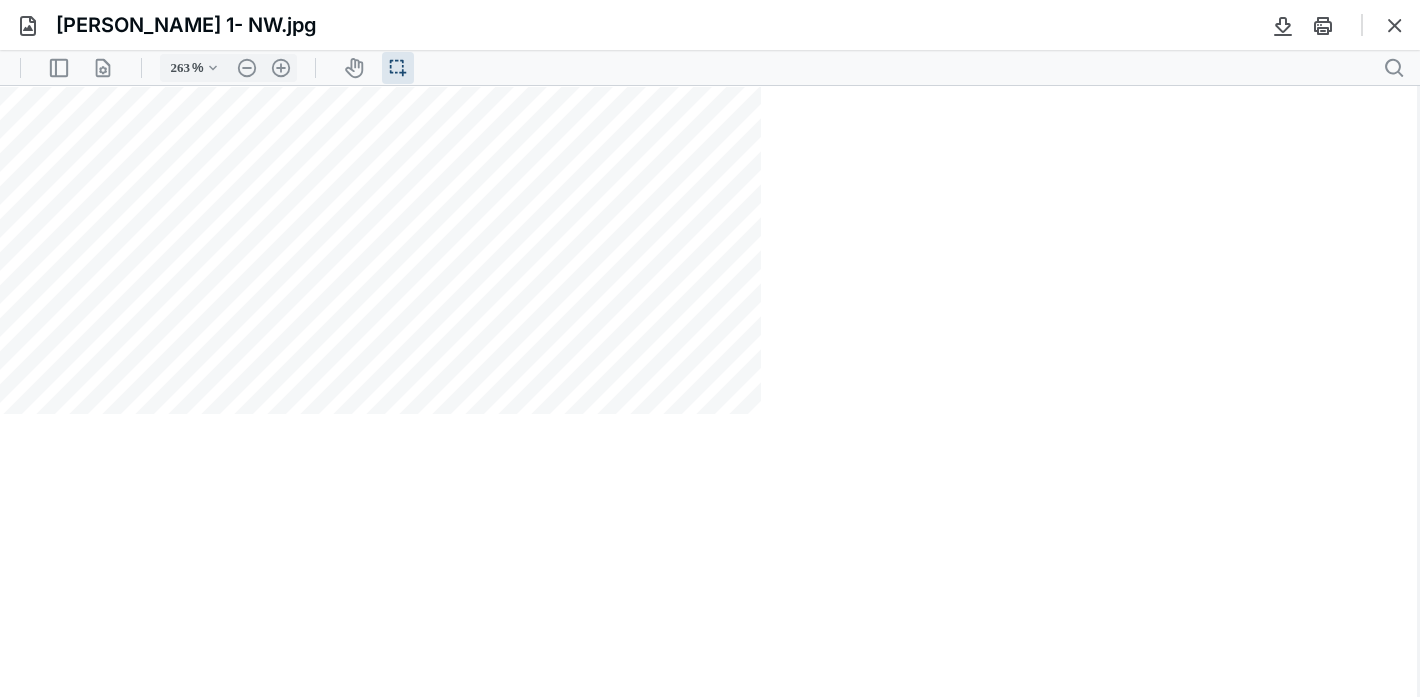type on "163" 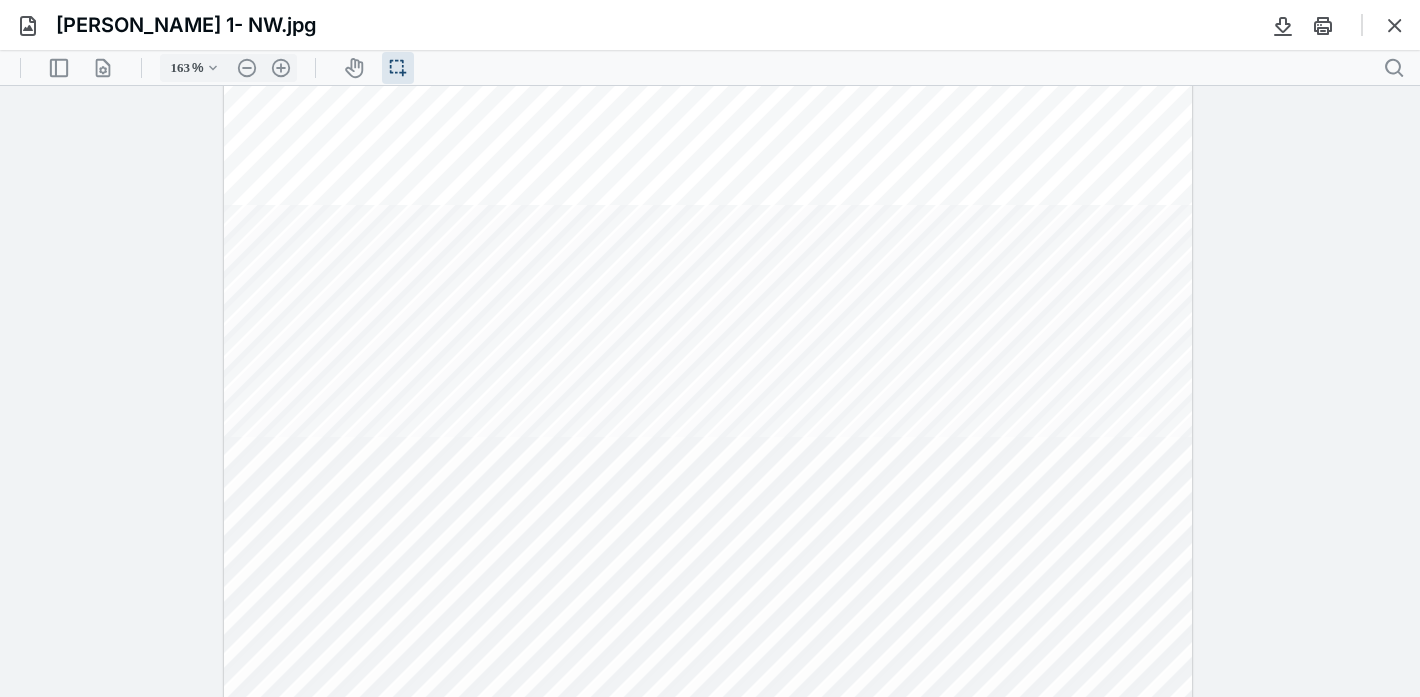 scroll, scrollTop: 0, scrollLeft: 0, axis: both 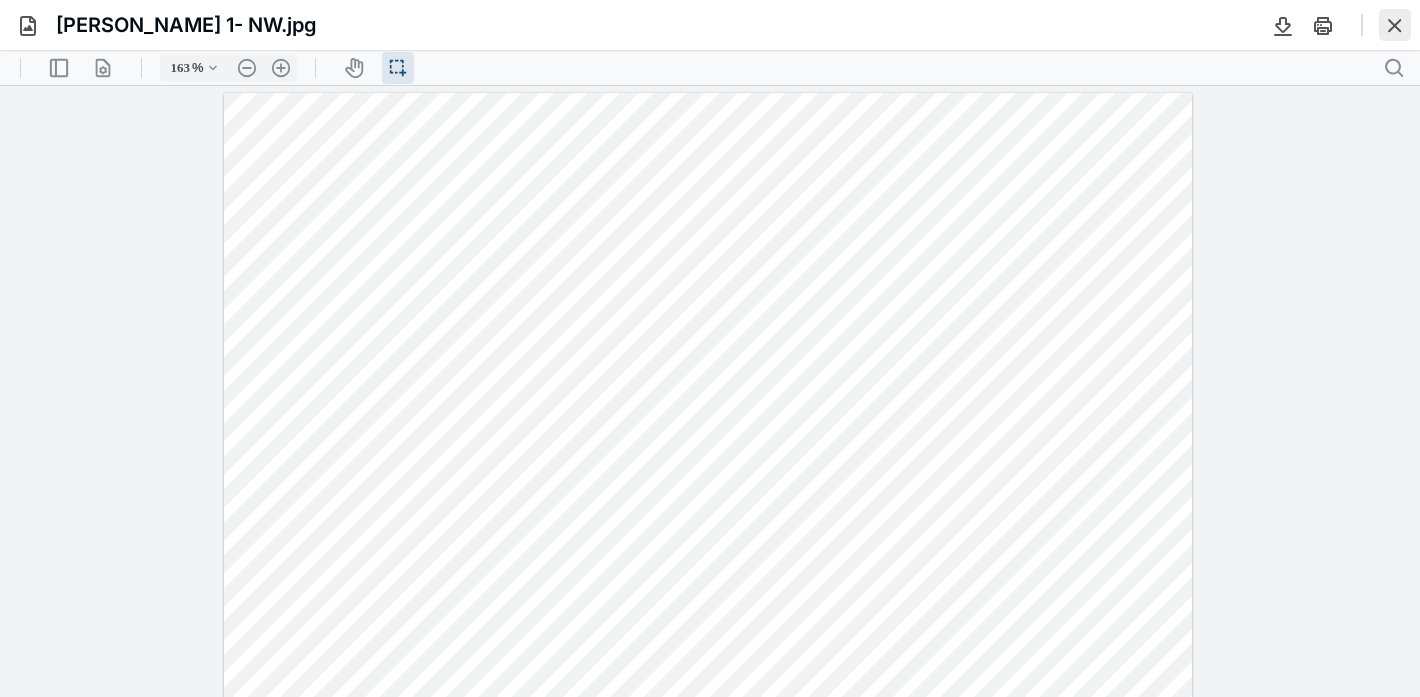 click at bounding box center (1395, 25) 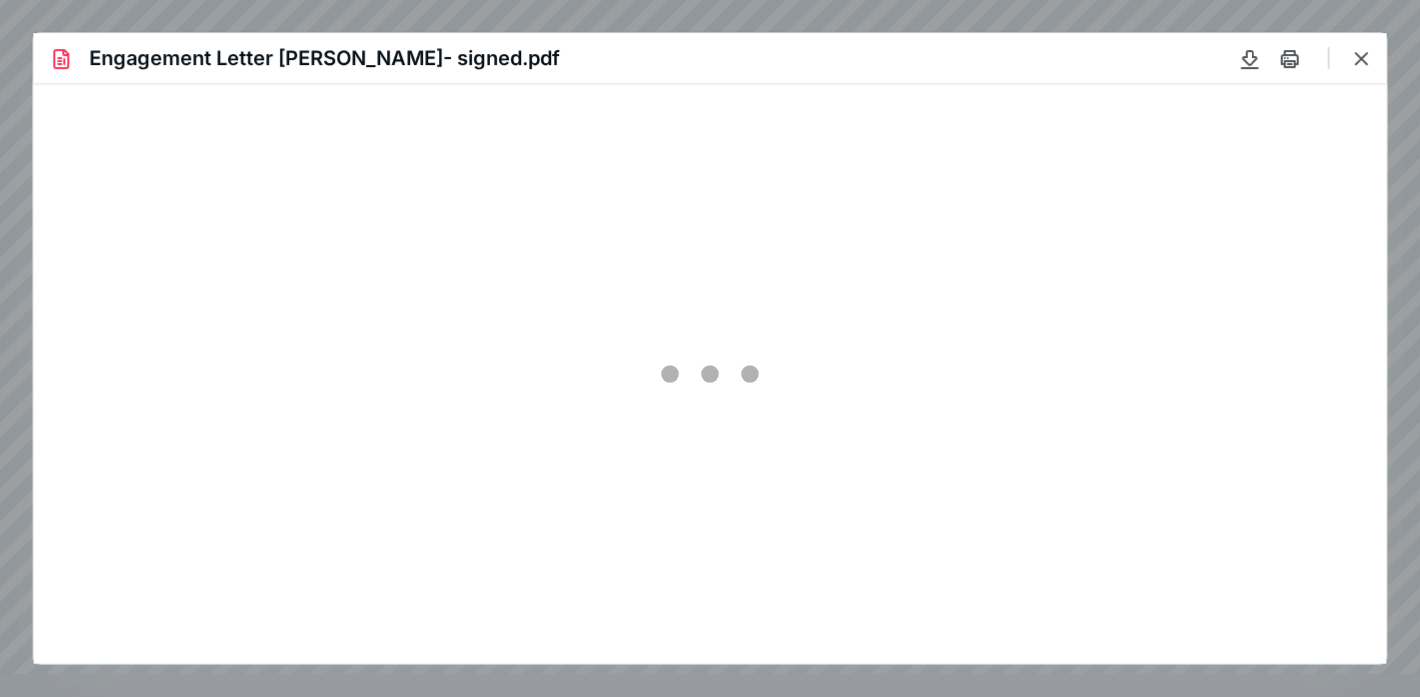 scroll, scrollTop: 0, scrollLeft: 0, axis: both 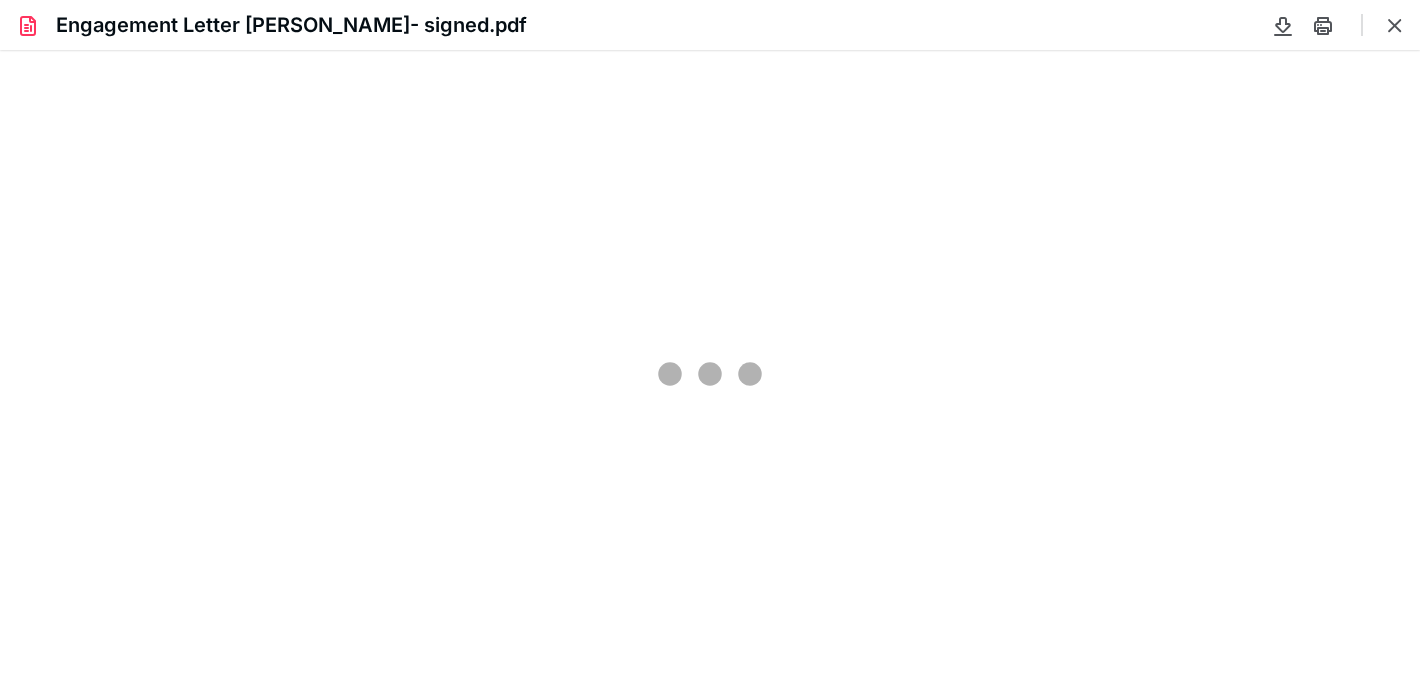 type on "77" 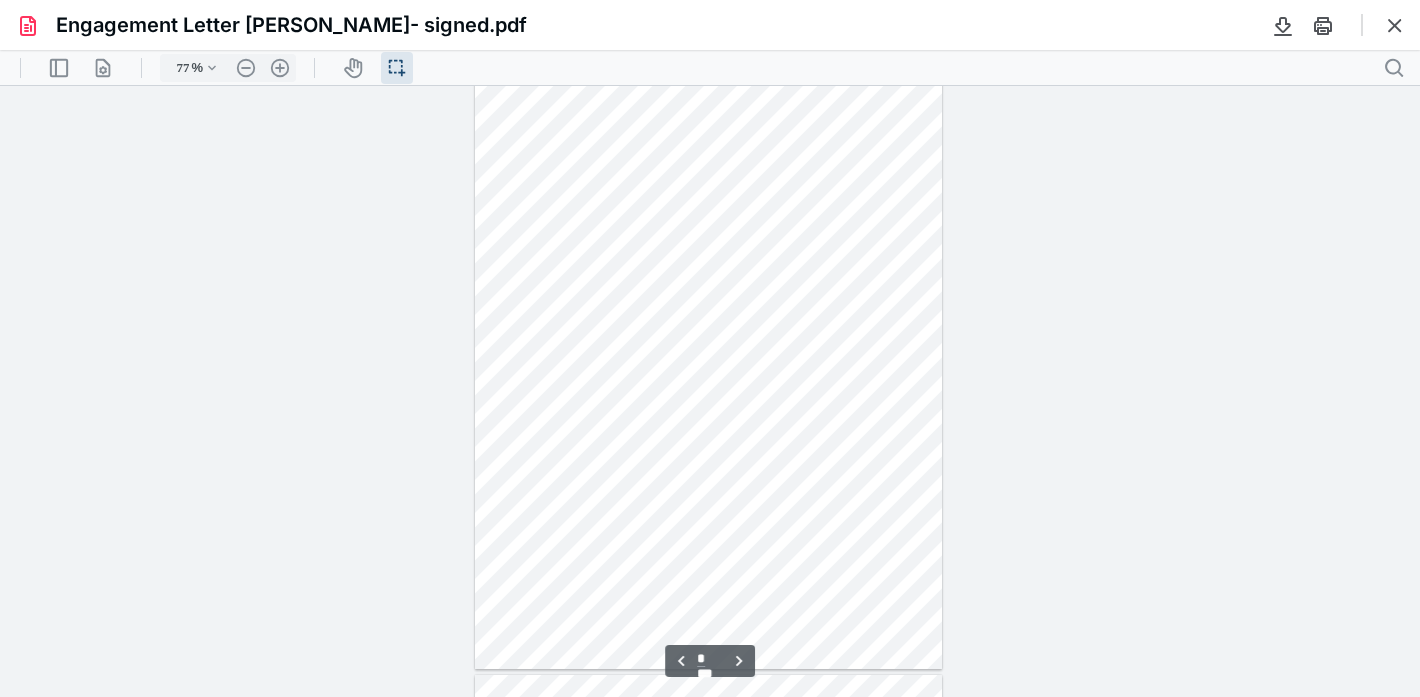 type on "*" 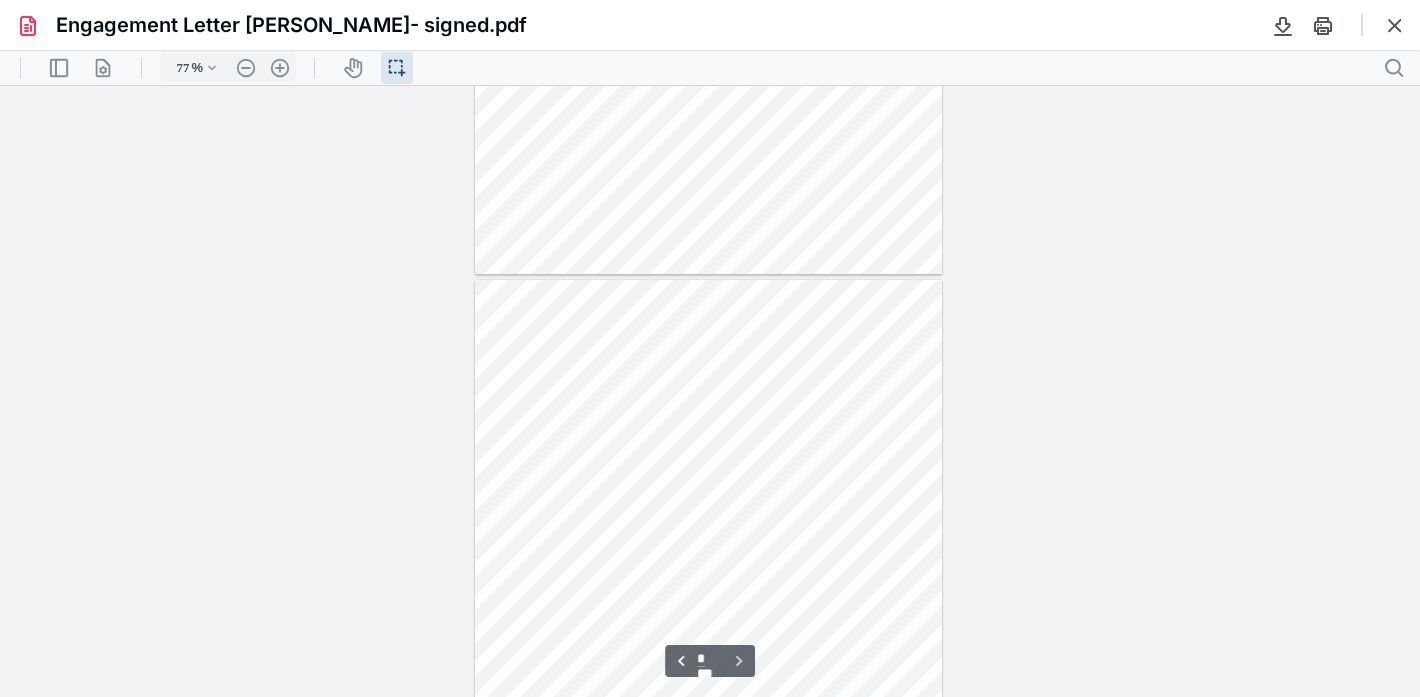 scroll, scrollTop: 1829, scrollLeft: 0, axis: vertical 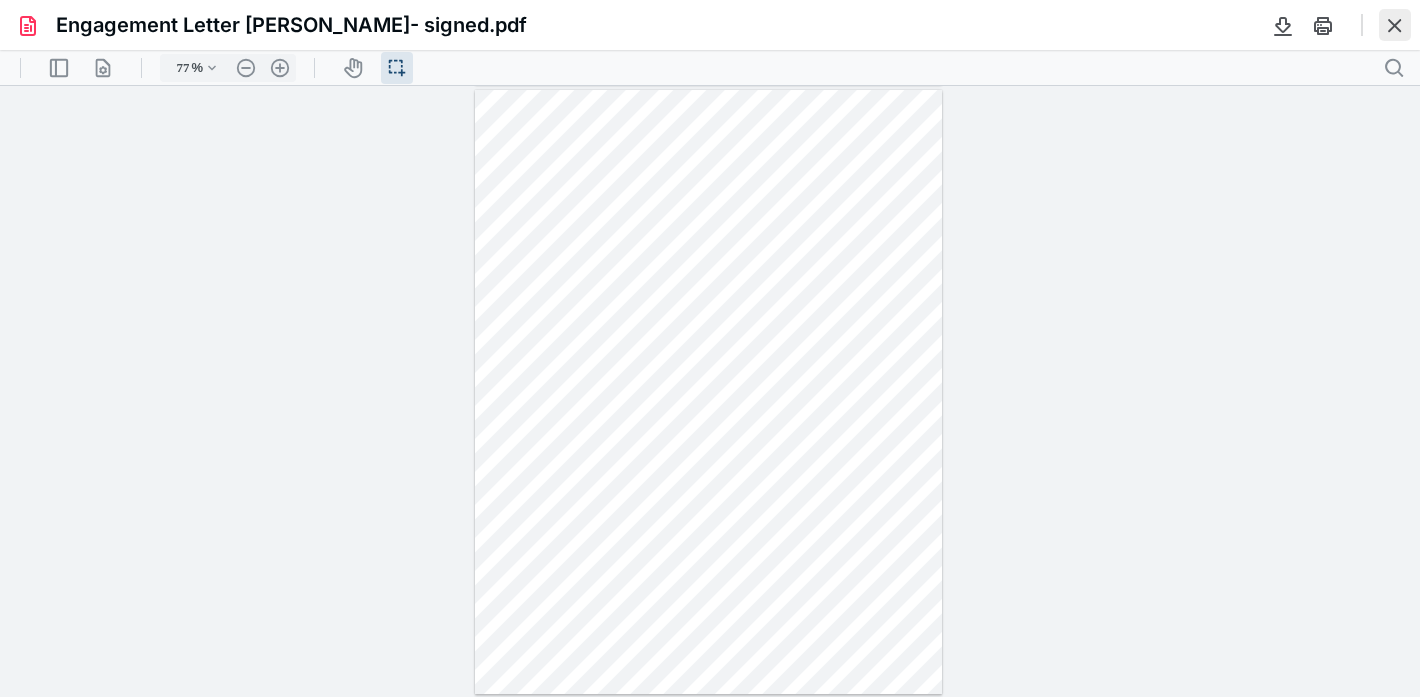 click at bounding box center [1395, 25] 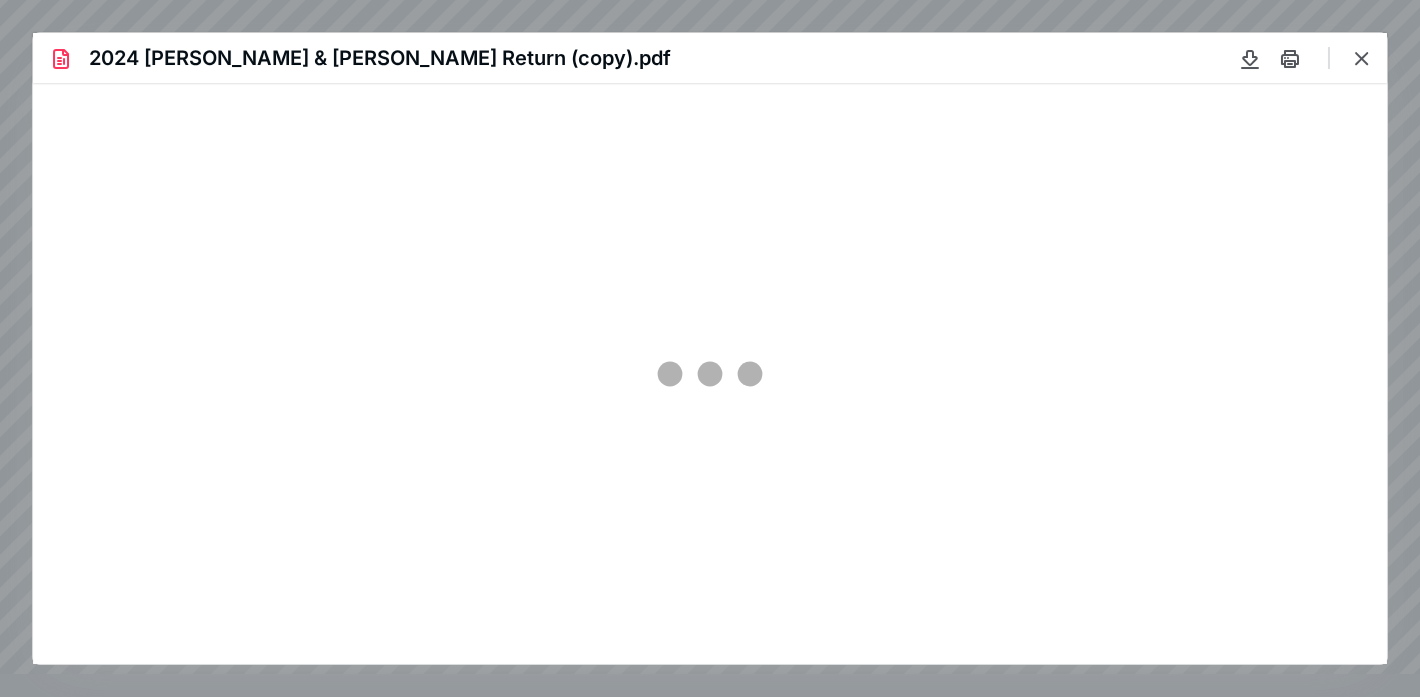 scroll, scrollTop: 0, scrollLeft: 0, axis: both 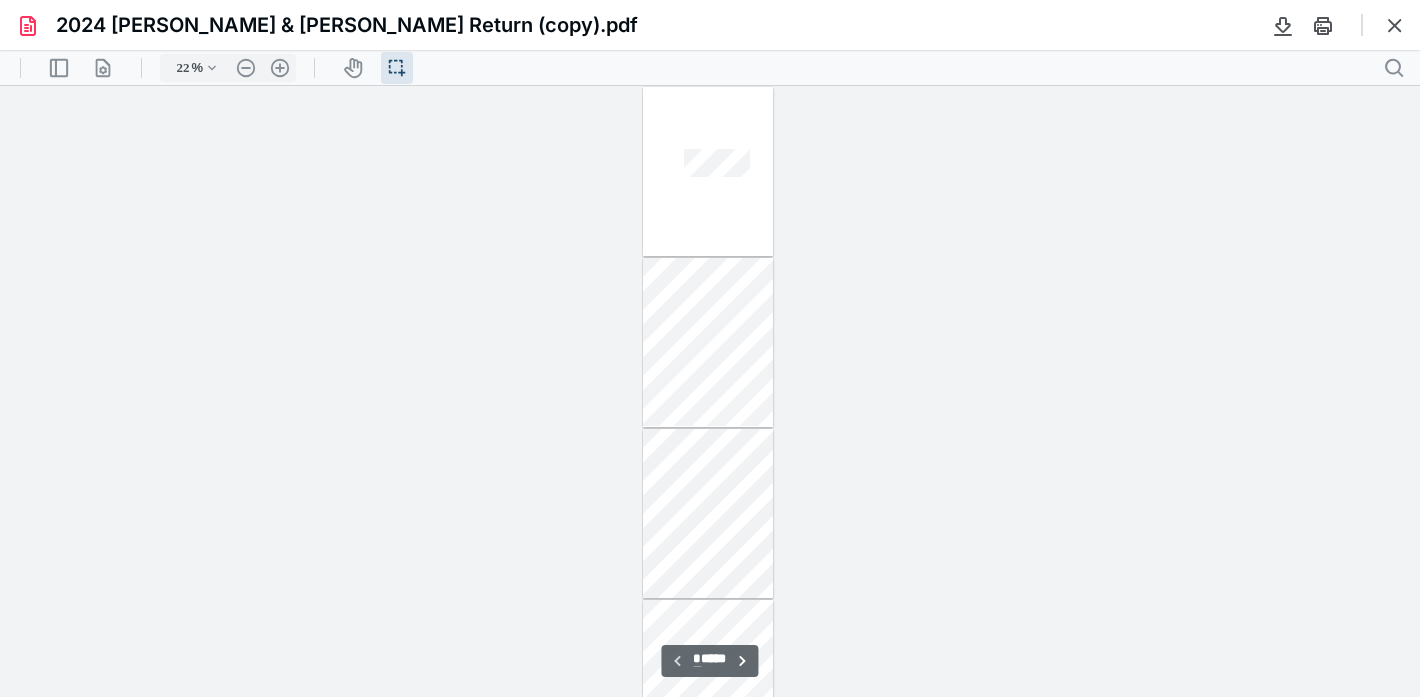 type on "29" 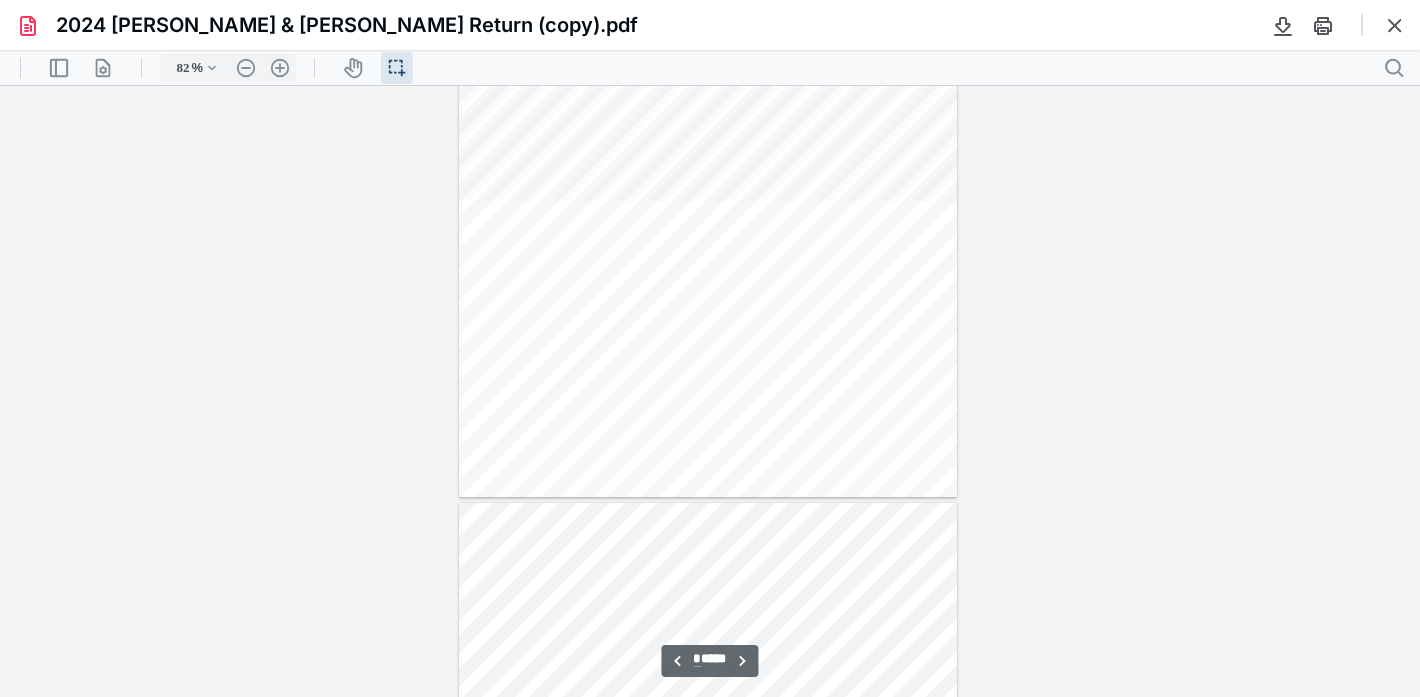 scroll, scrollTop: 364, scrollLeft: 0, axis: vertical 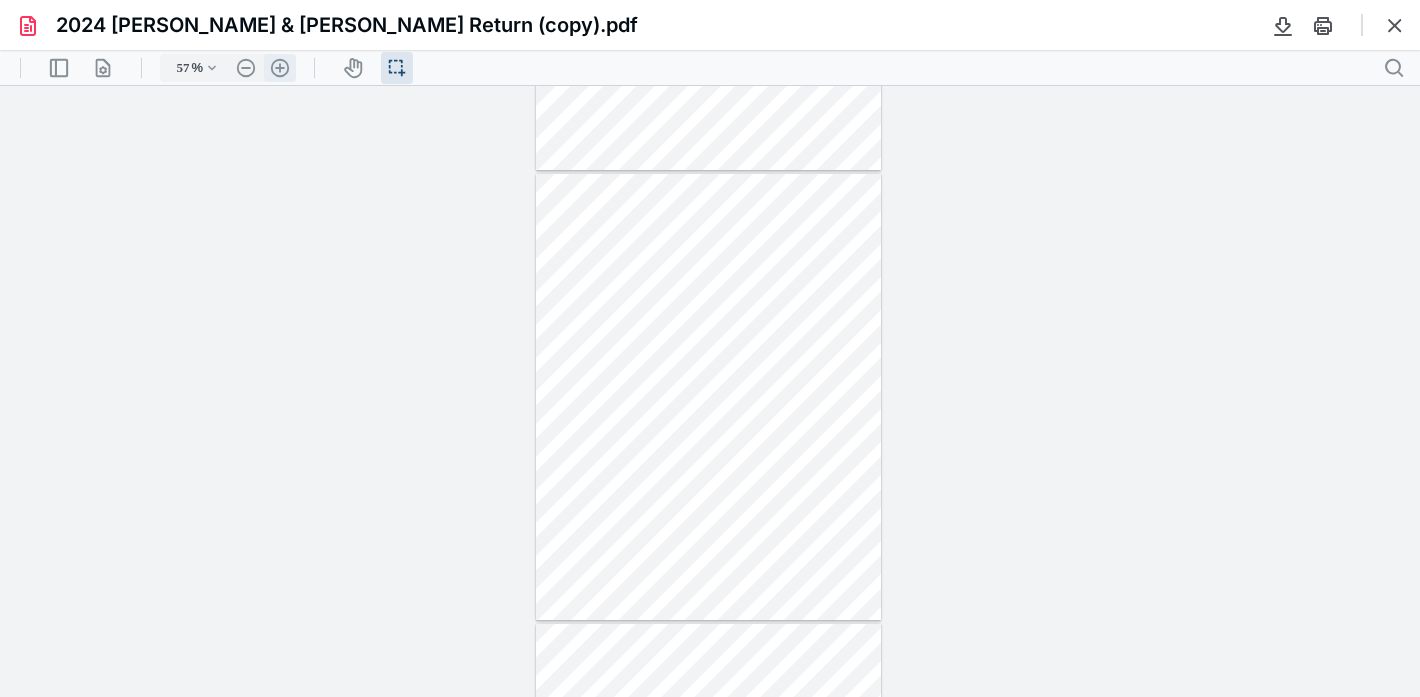 click on ".cls-1{fill:#abb0c4;} icon - header - zoom - in - line" at bounding box center [280, 68] 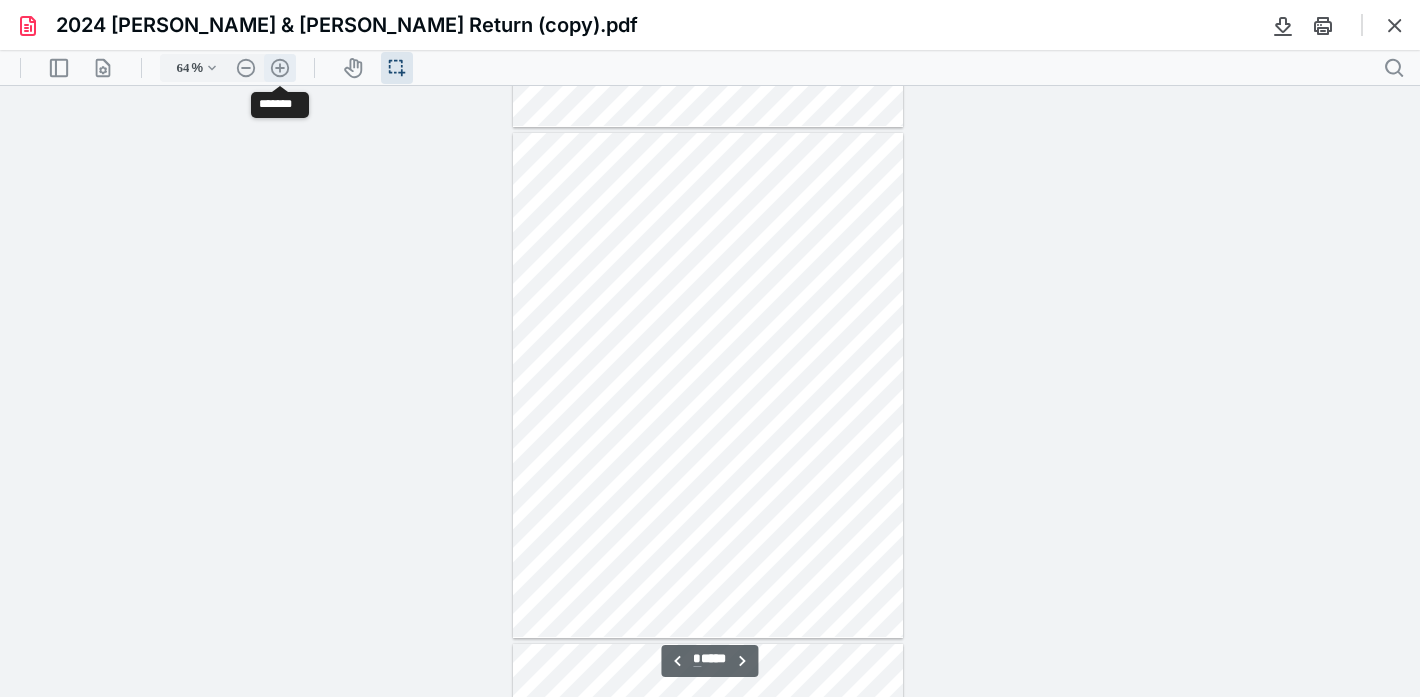 click on ".cls-1{fill:#abb0c4;} icon - header - zoom - in - line" at bounding box center (280, 68) 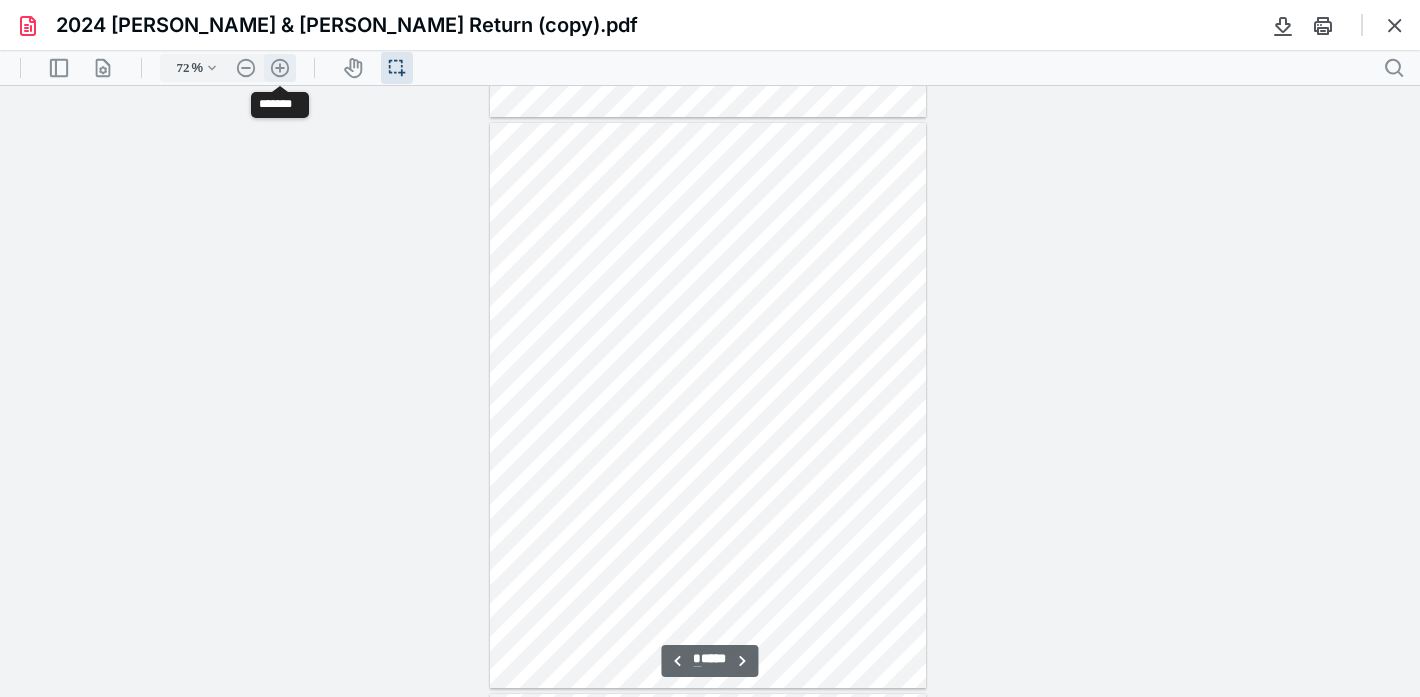 click on ".cls-1{fill:#abb0c4;} icon - header - zoom - in - line" at bounding box center [280, 68] 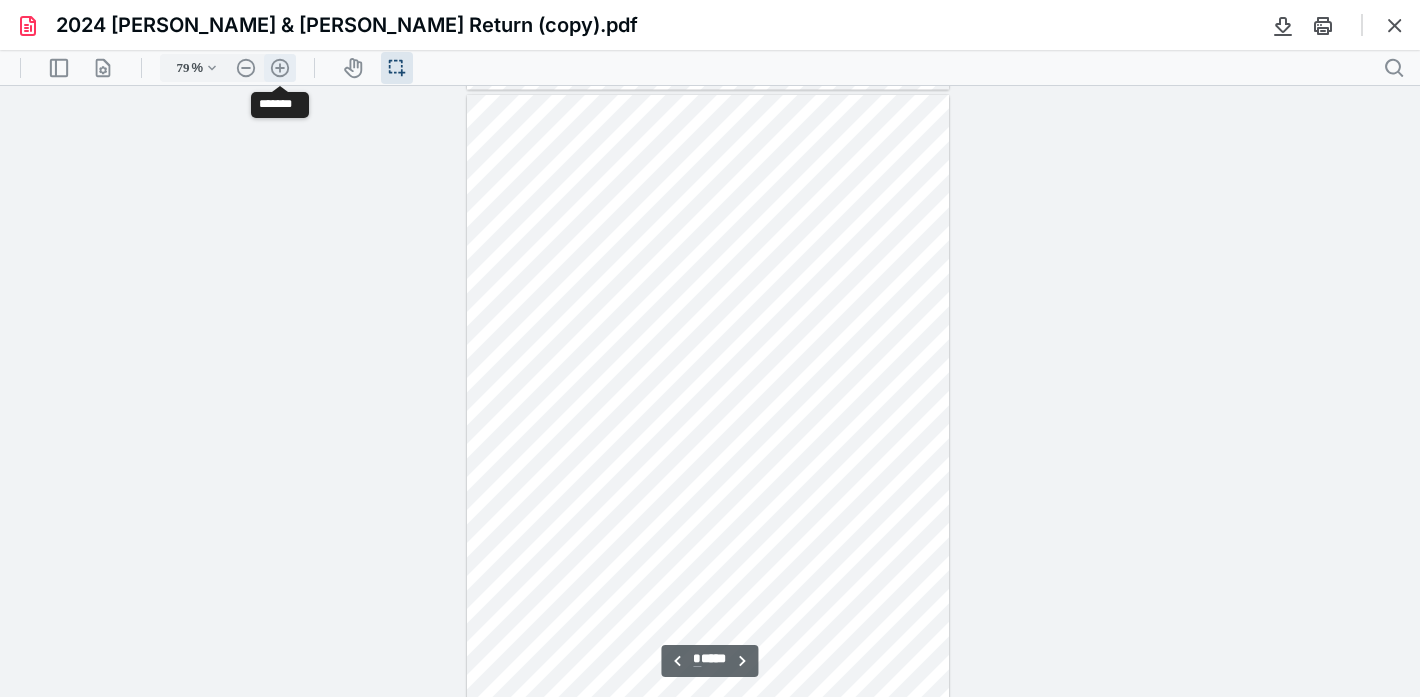 click on ".cls-1{fill:#abb0c4;} icon - header - zoom - in - line" at bounding box center [280, 68] 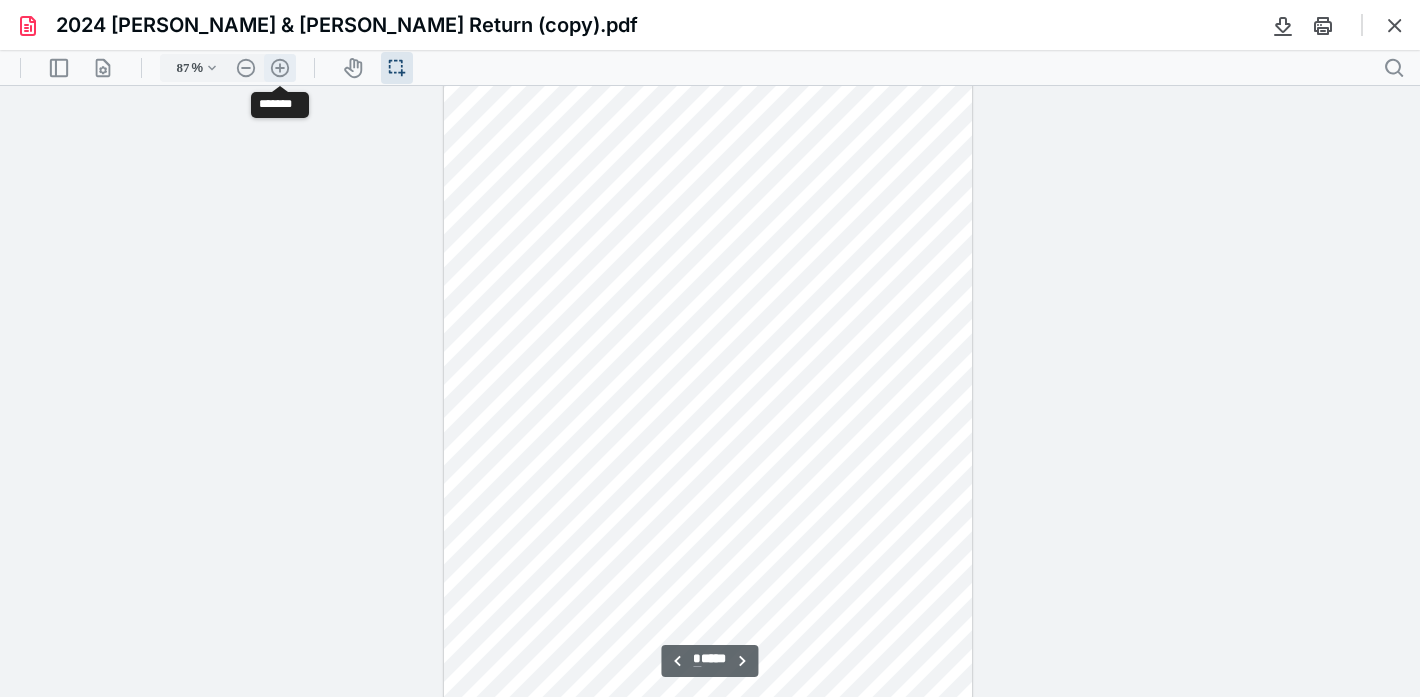 click on ".cls-1{fill:#abb0c4;} icon - header - zoom - in - line" at bounding box center [280, 68] 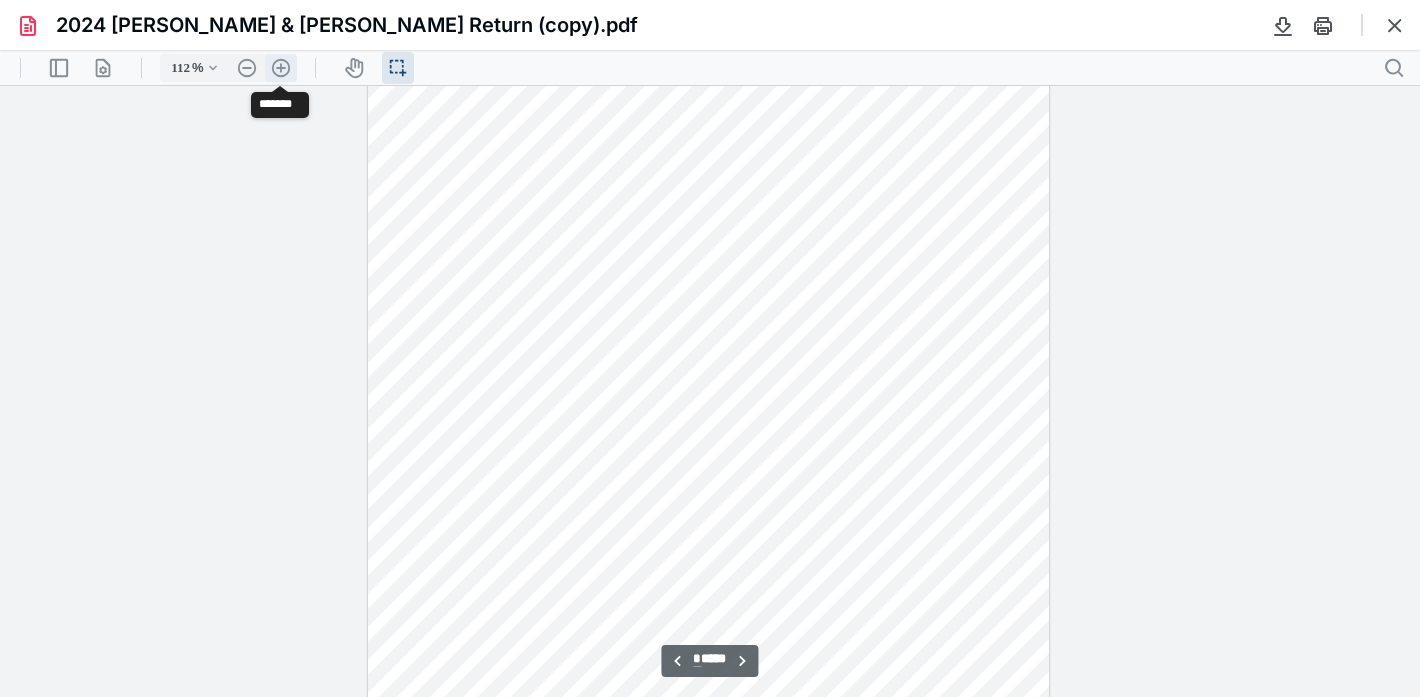 click on ".cls-1{fill:#abb0c4;} icon - header - zoom - in - line" at bounding box center [281, 68] 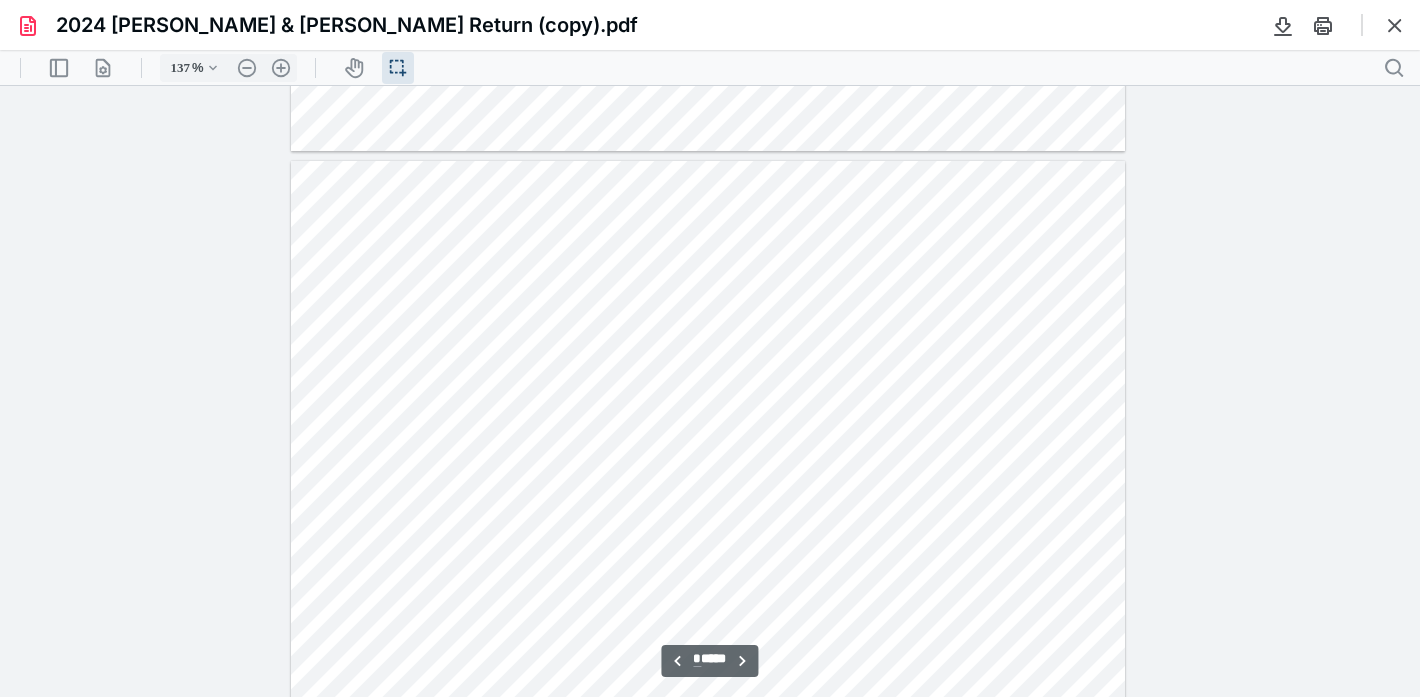scroll, scrollTop: 2111, scrollLeft: 0, axis: vertical 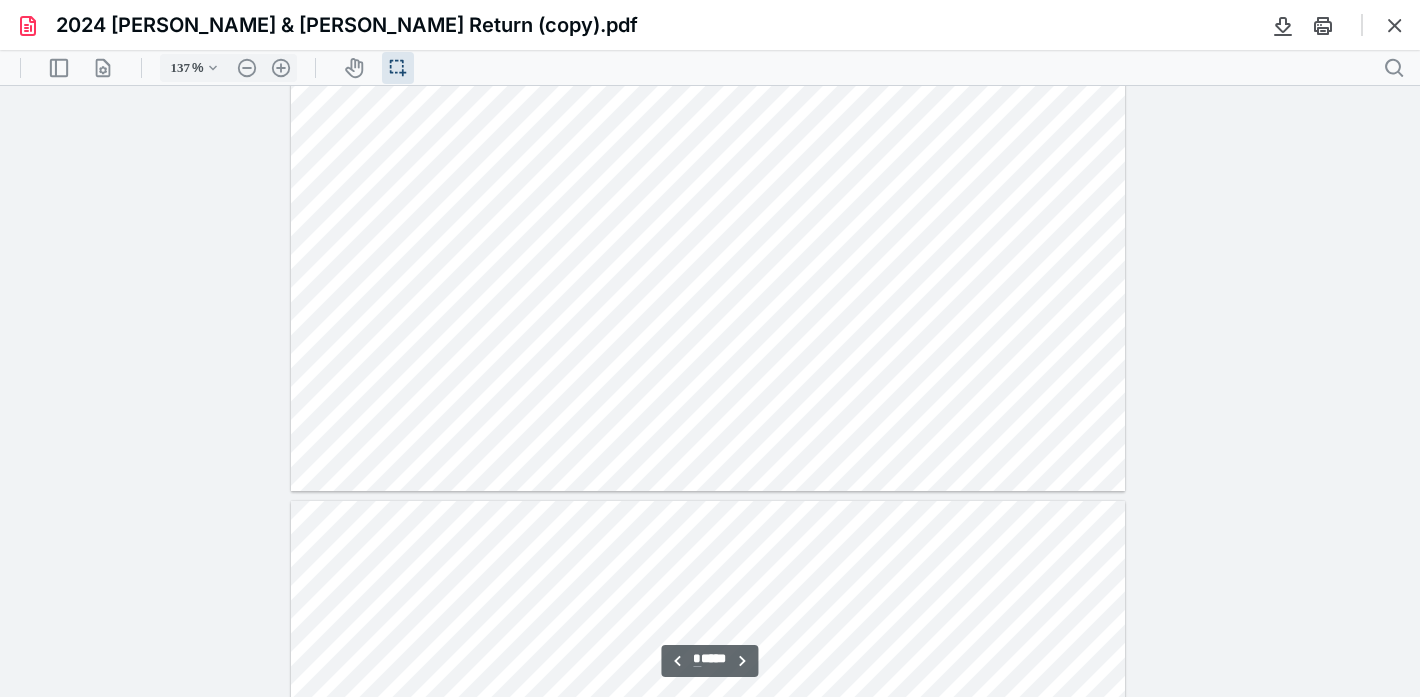 type on "*" 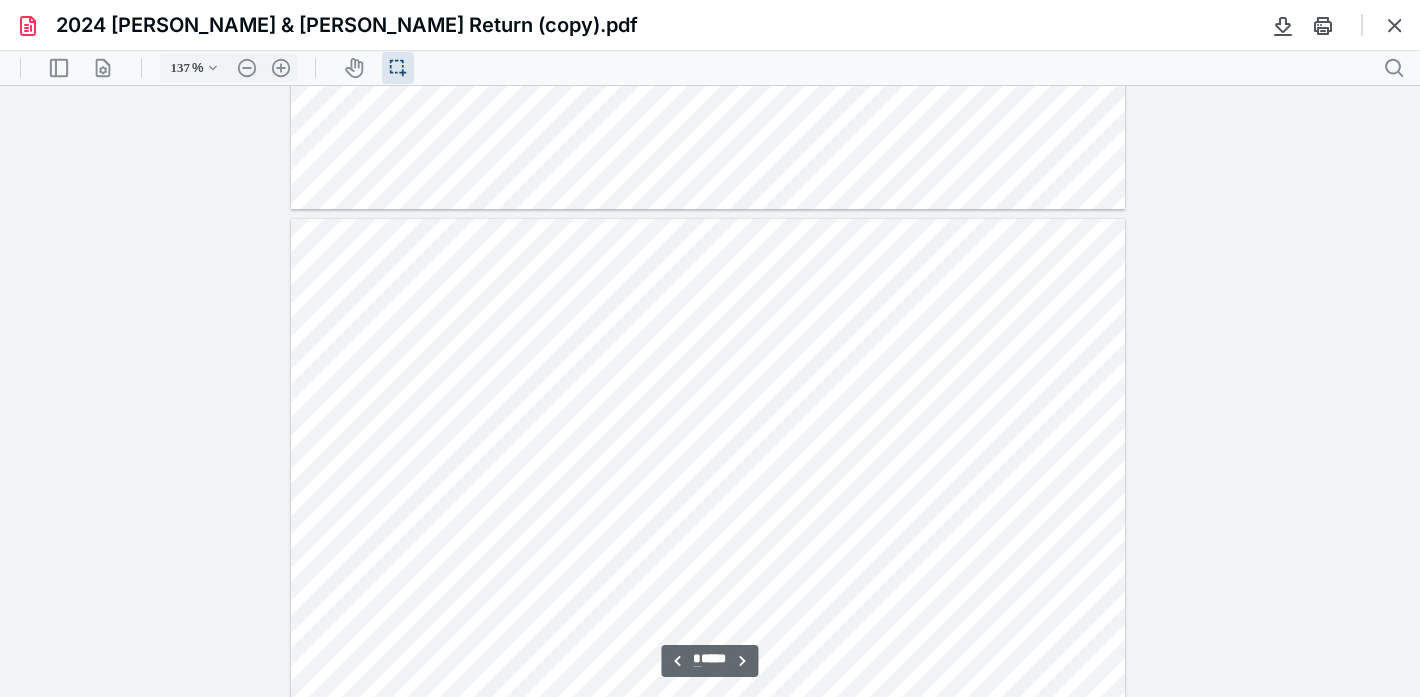 scroll, scrollTop: 3147, scrollLeft: 0, axis: vertical 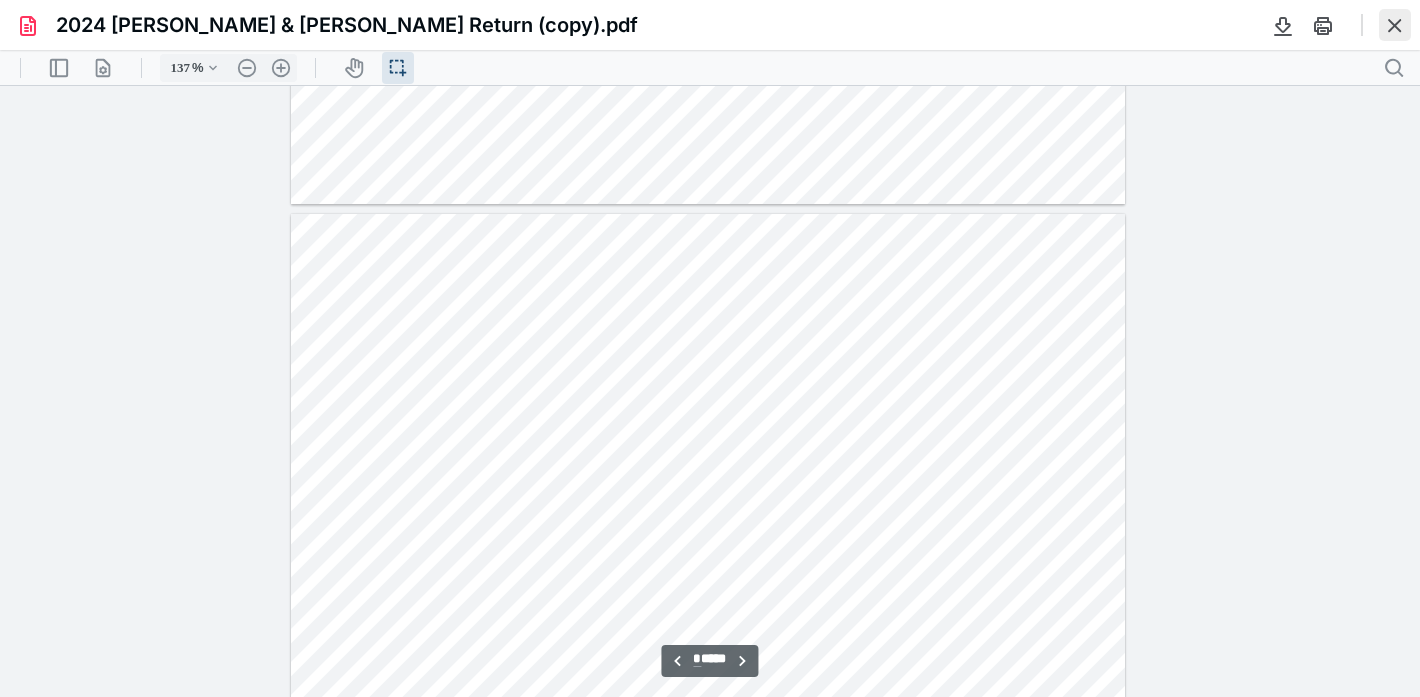 click at bounding box center [1395, 25] 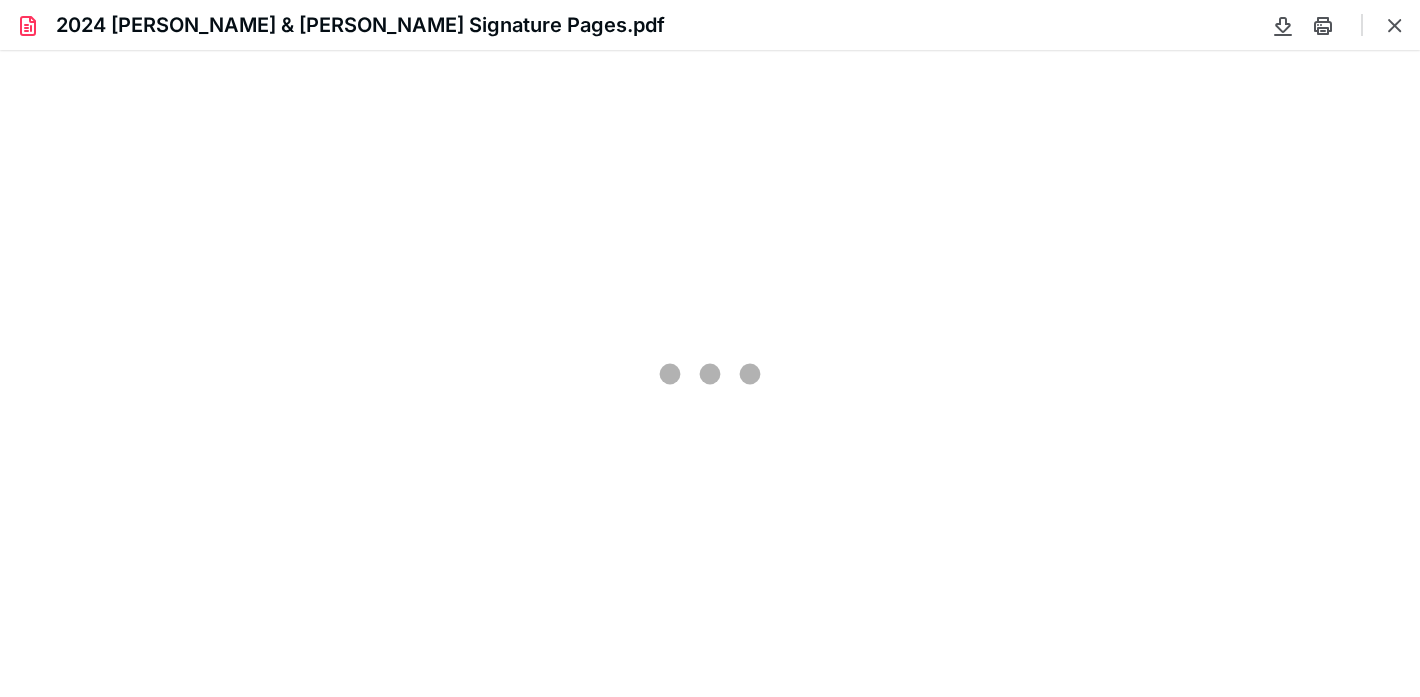 scroll, scrollTop: 0, scrollLeft: 0, axis: both 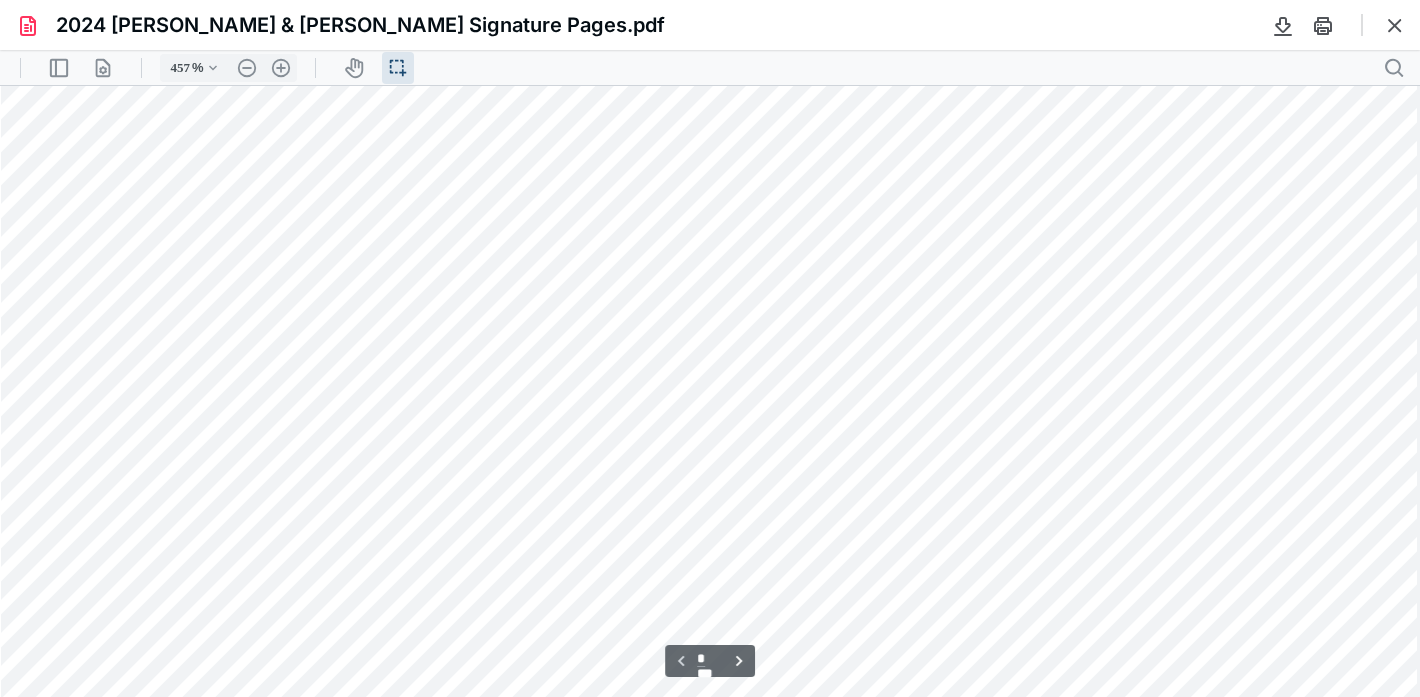 type on "257" 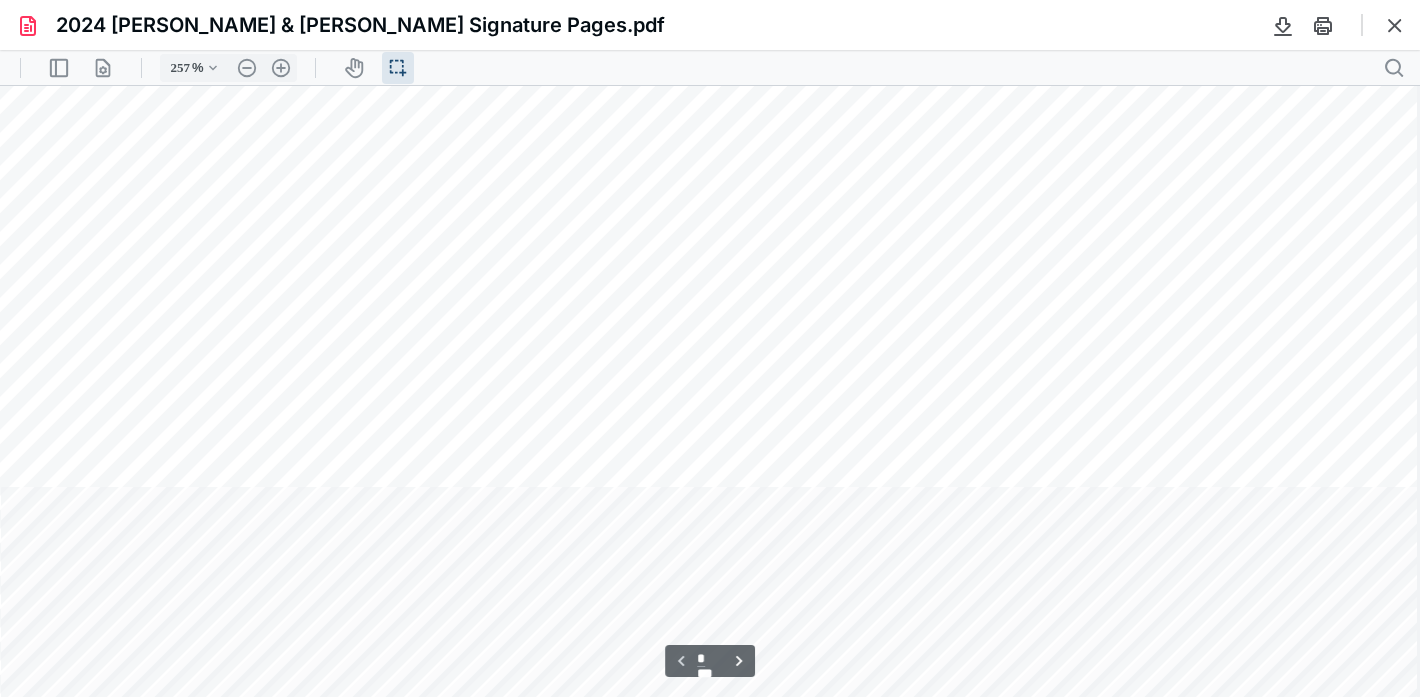 scroll, scrollTop: 659, scrollLeft: 106, axis: both 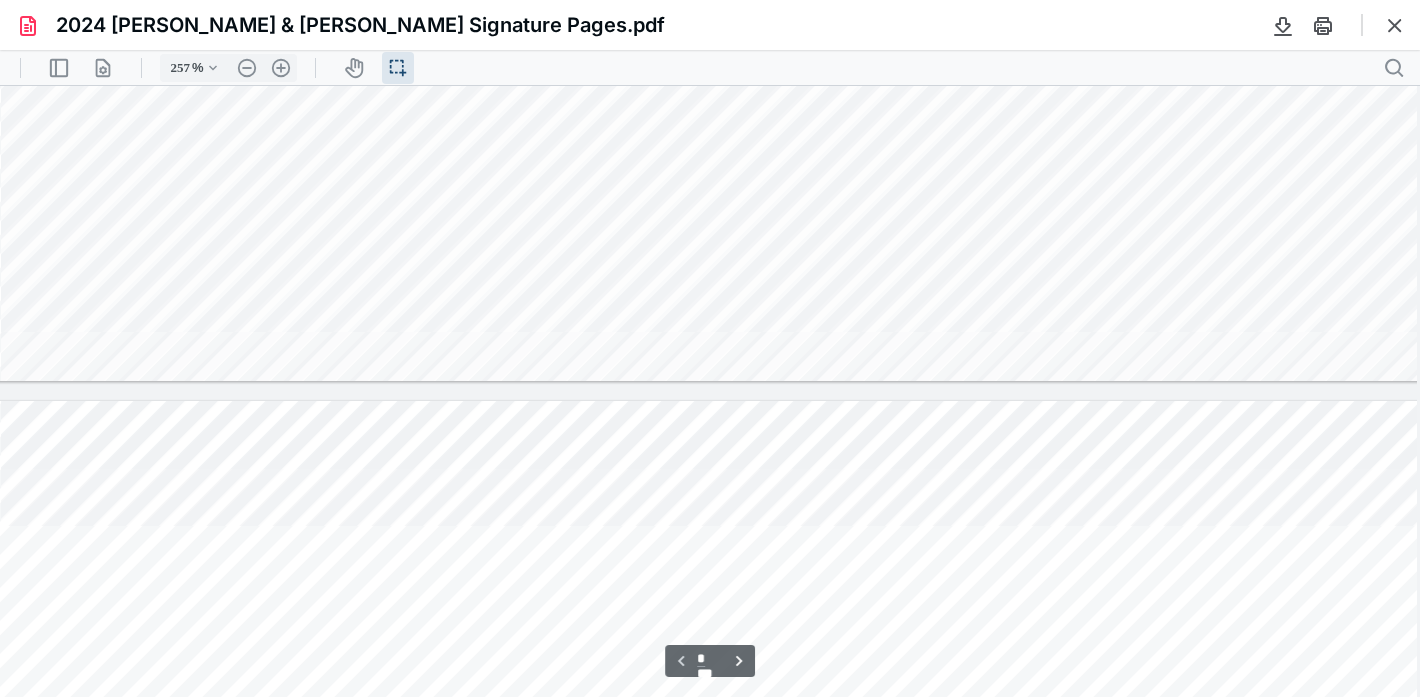 type on "*" 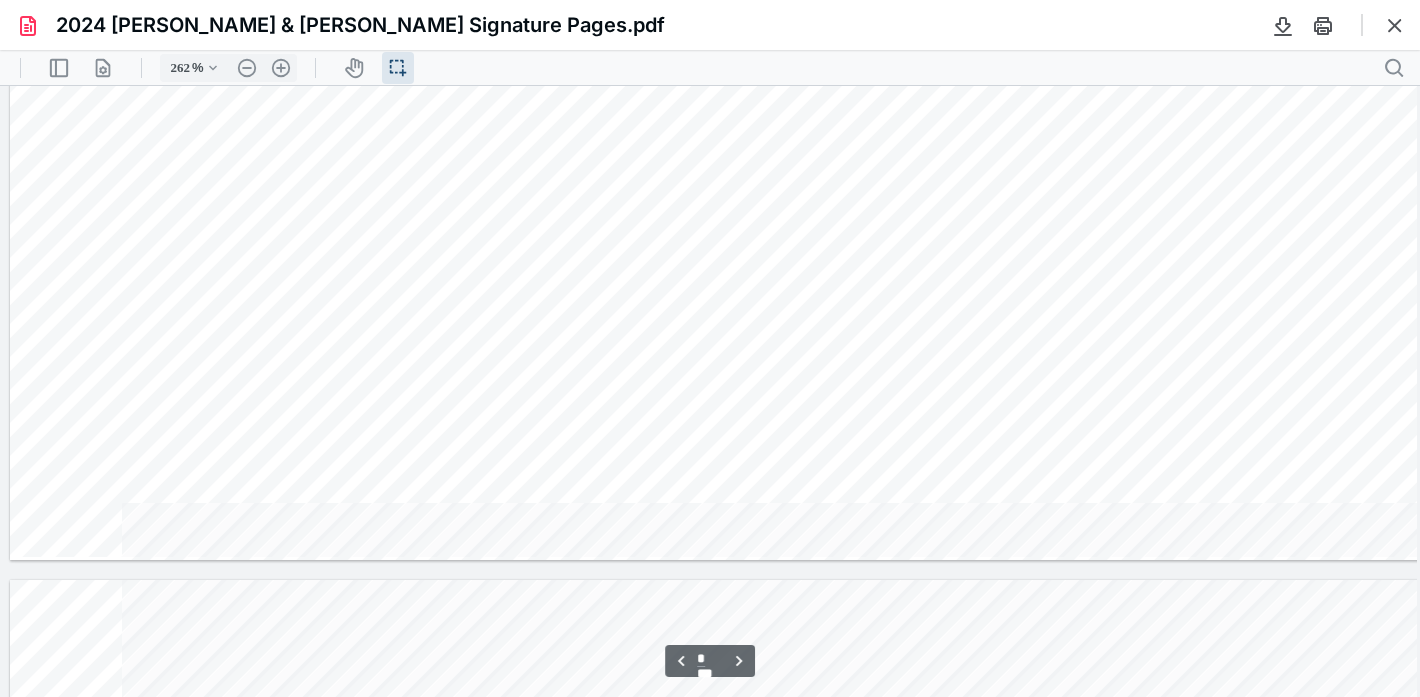 scroll, scrollTop: 2023, scrollLeft: 122, axis: both 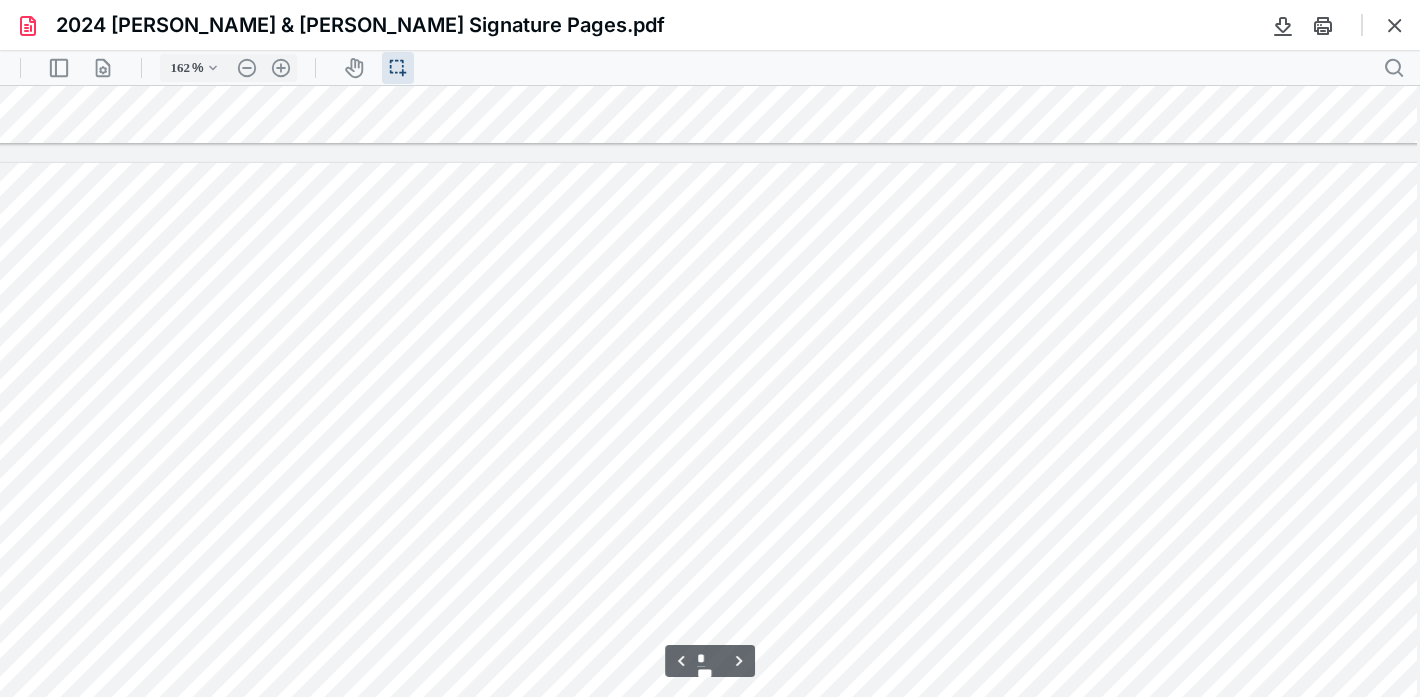 type on "112" 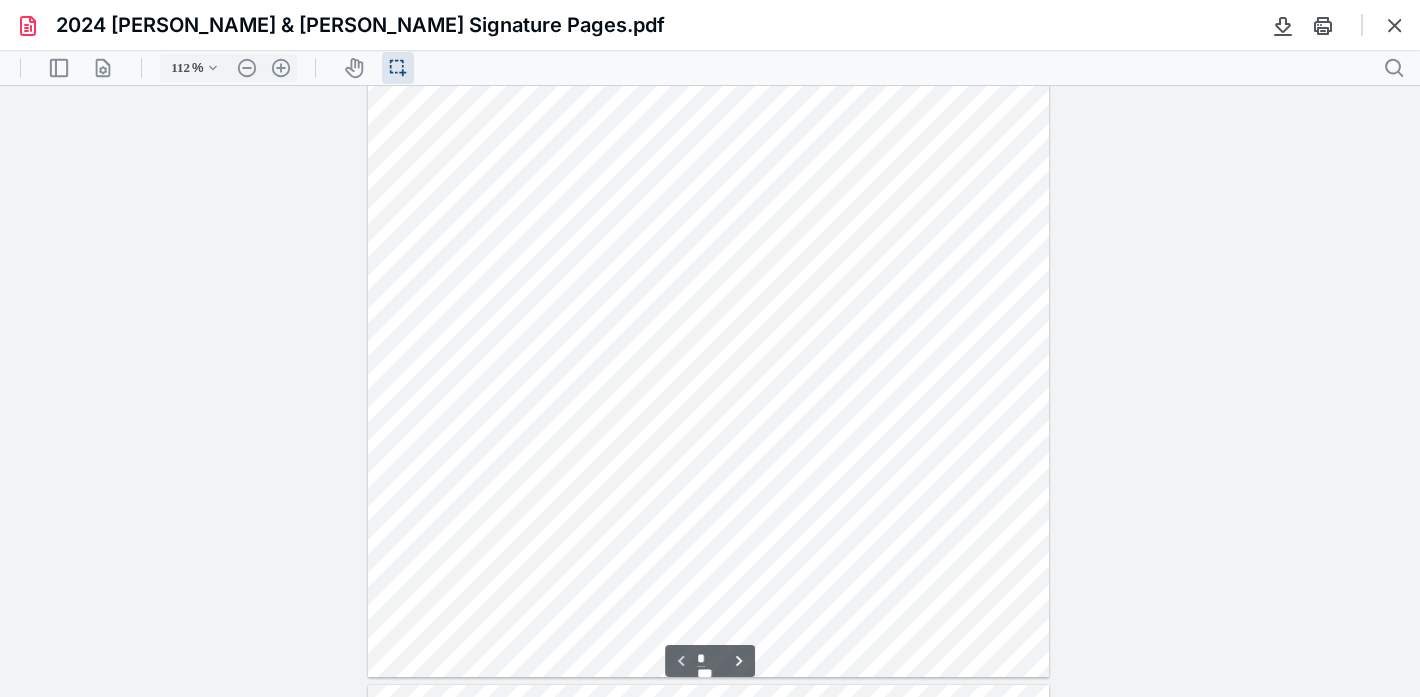 scroll, scrollTop: 0, scrollLeft: 0, axis: both 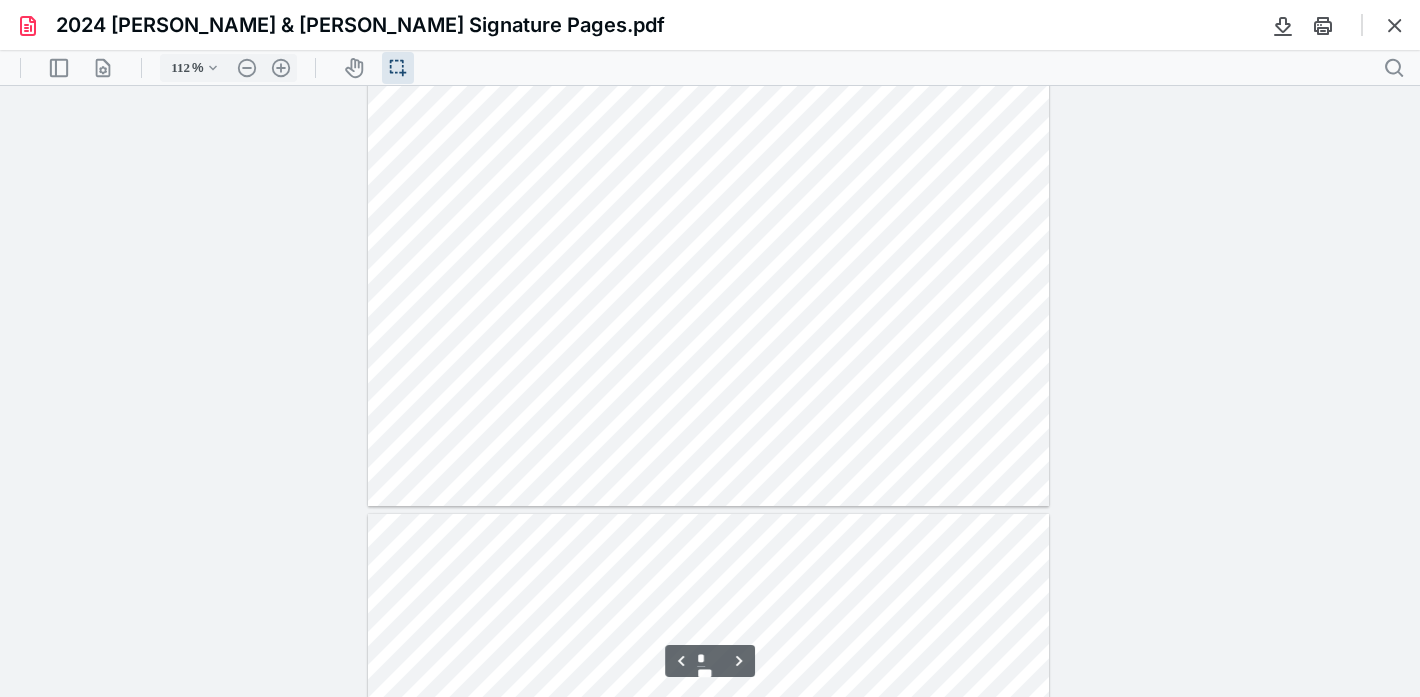 type on "*" 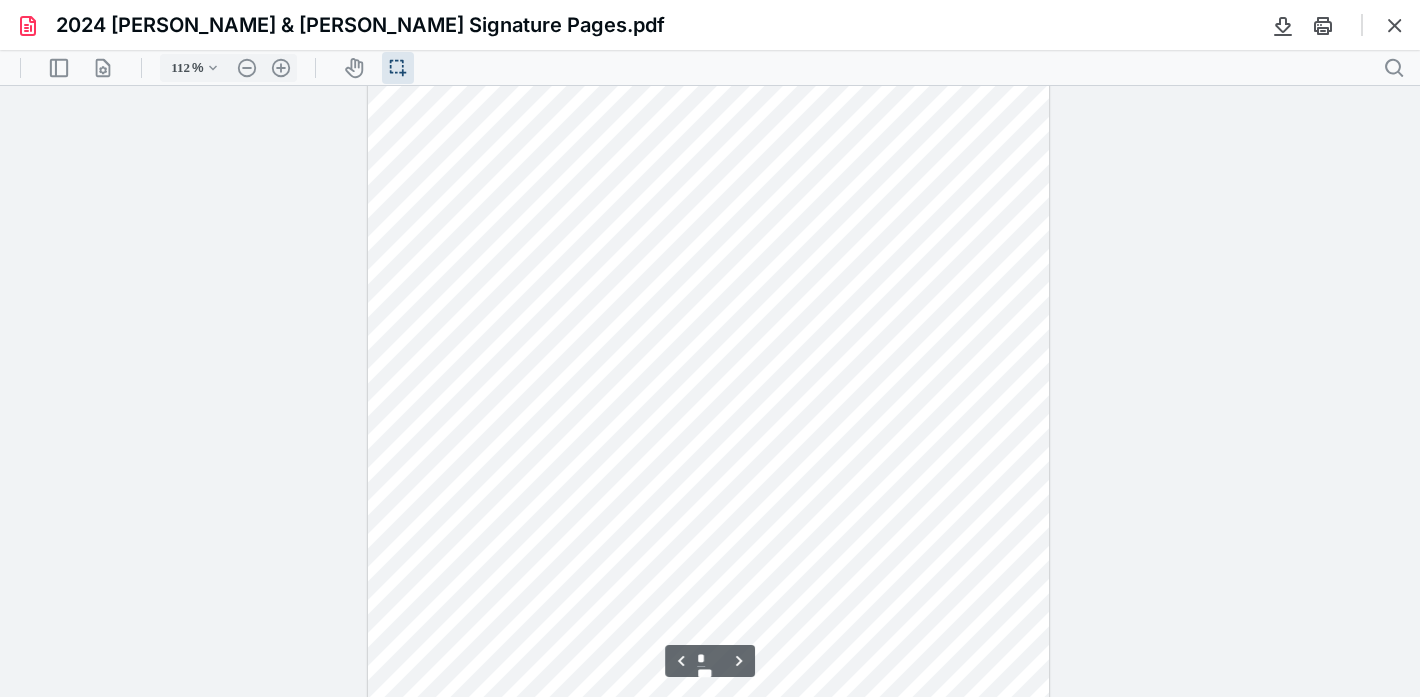scroll, scrollTop: 1851, scrollLeft: 0, axis: vertical 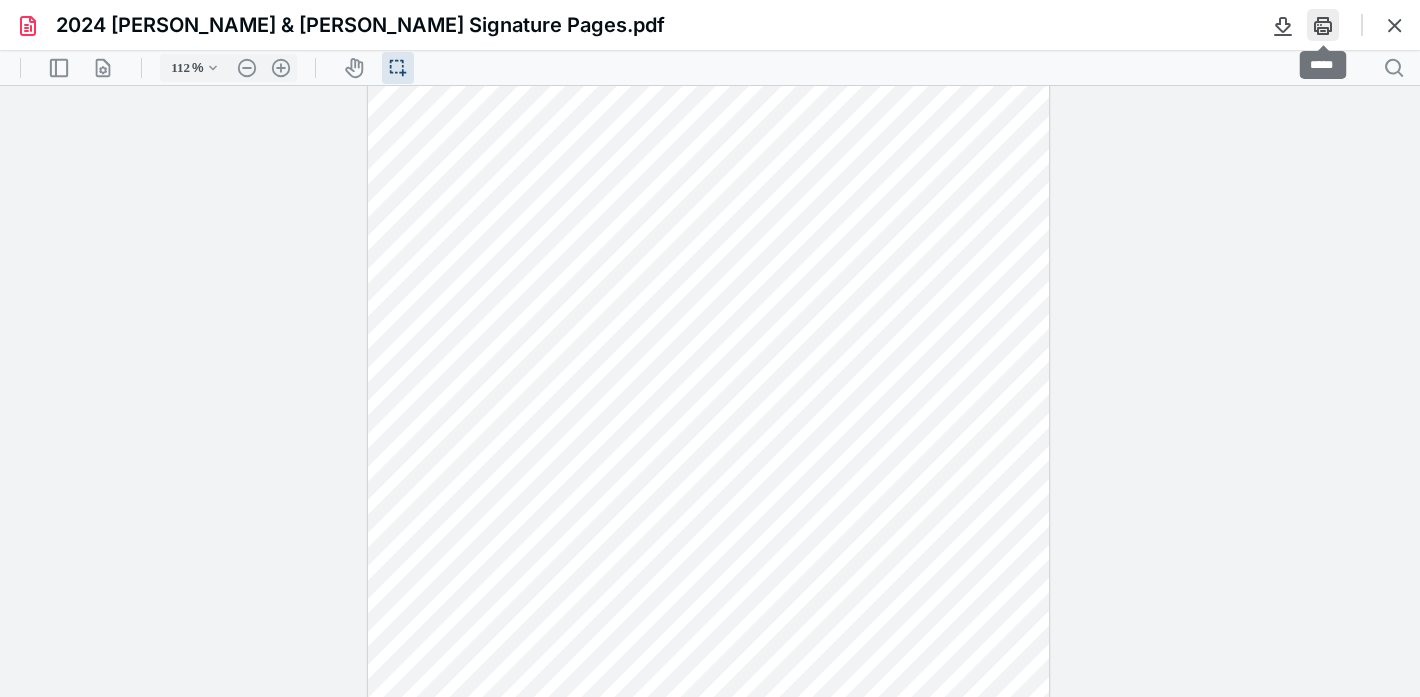 click at bounding box center (1323, 25) 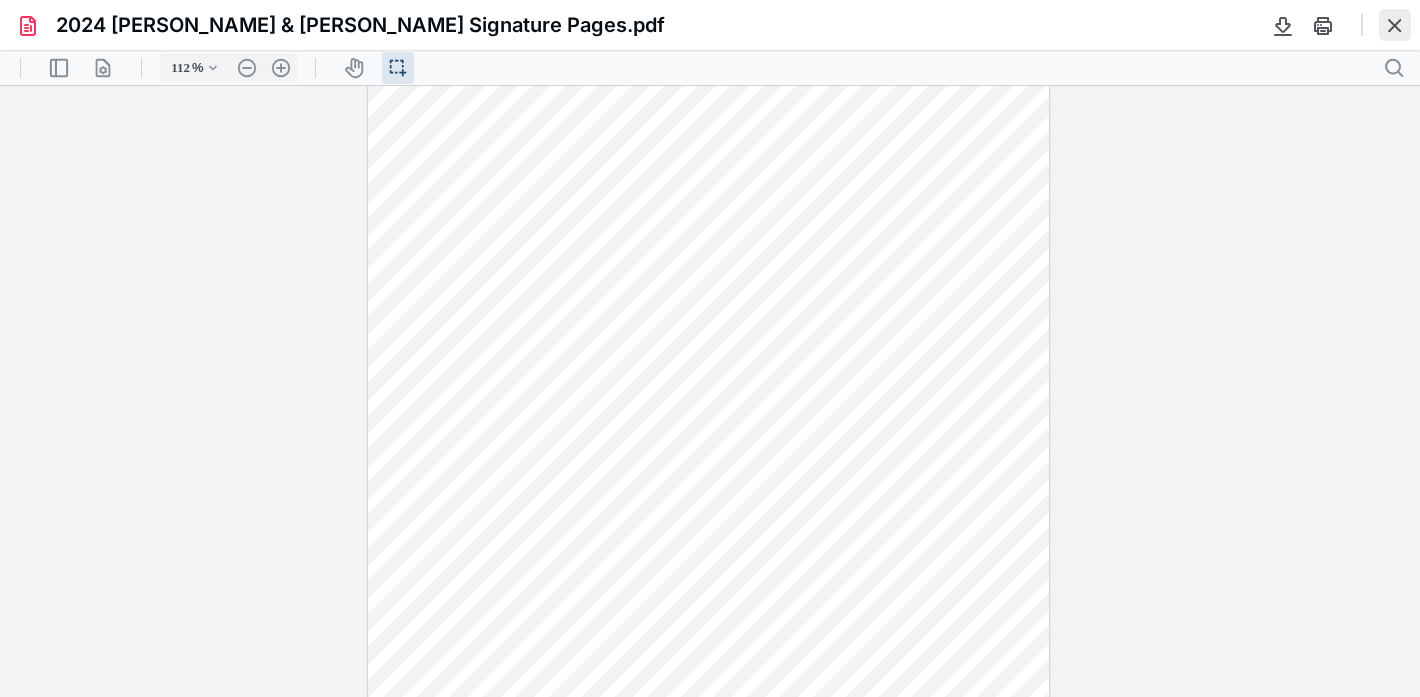 click at bounding box center [1395, 25] 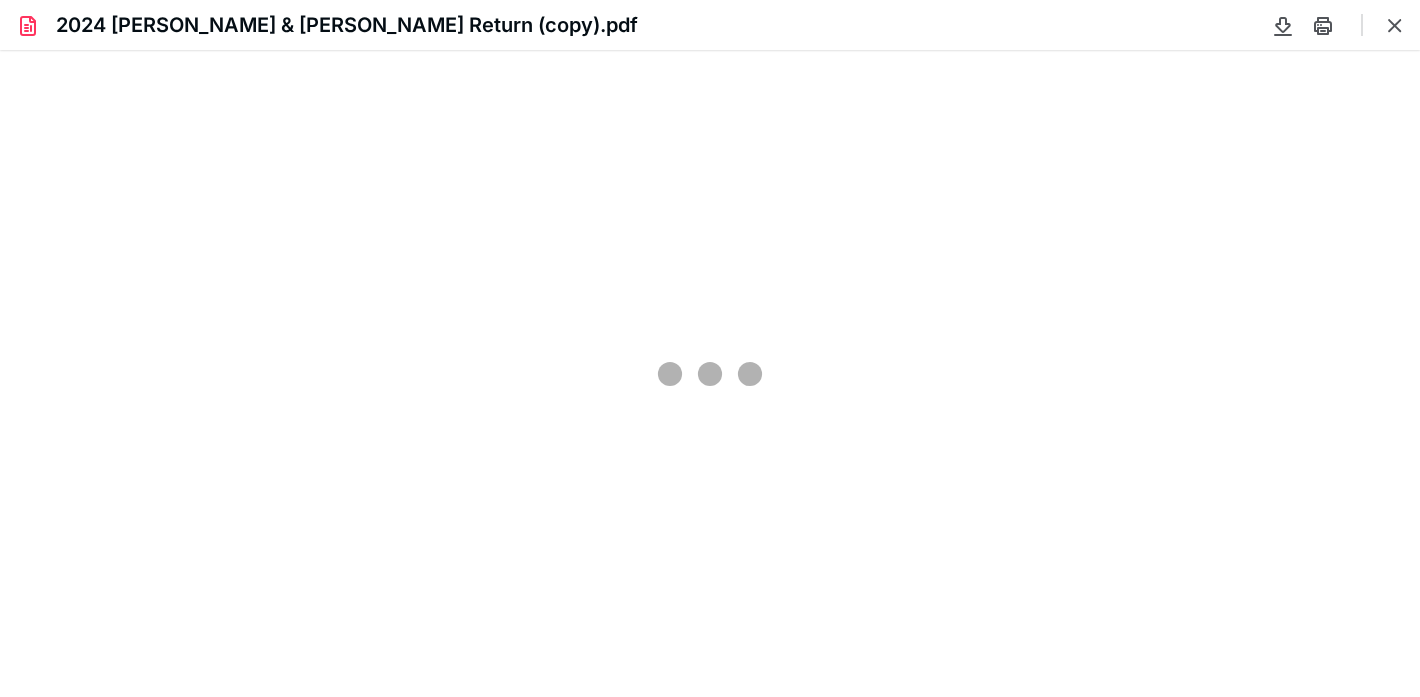 scroll, scrollTop: 0, scrollLeft: 0, axis: both 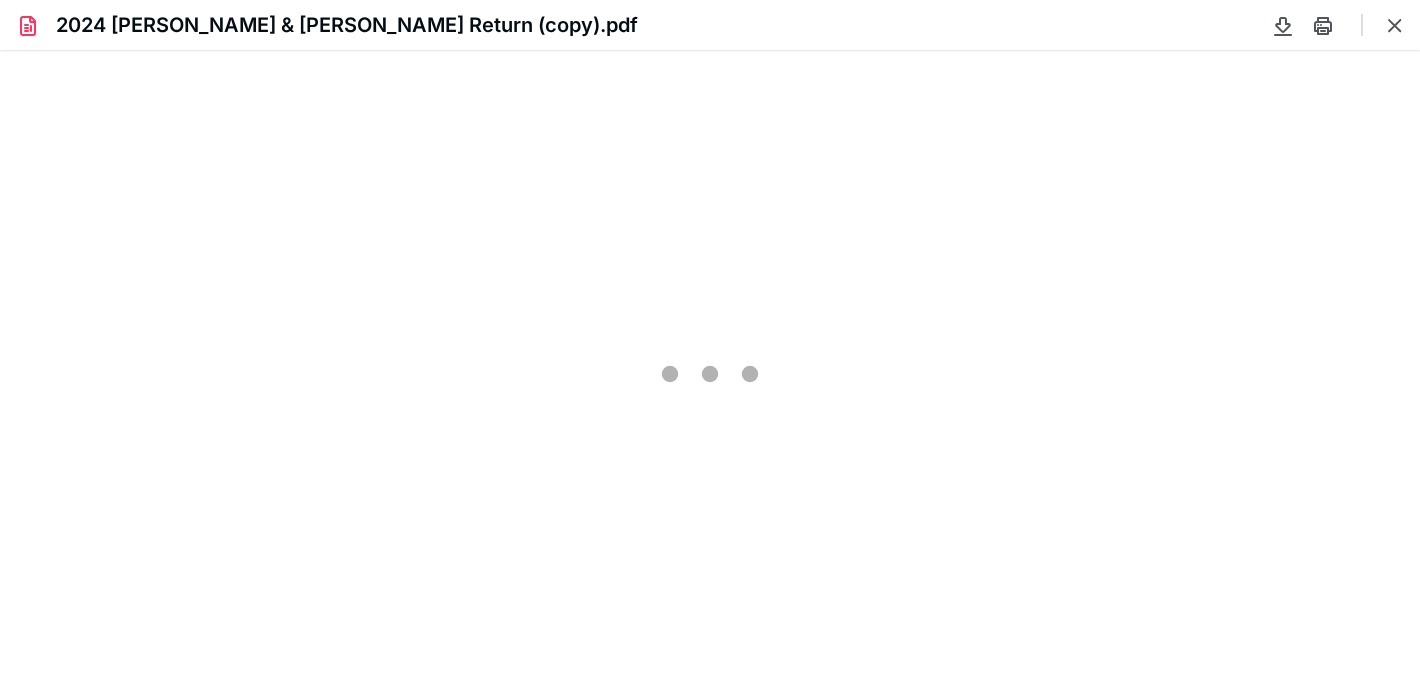 type on "77" 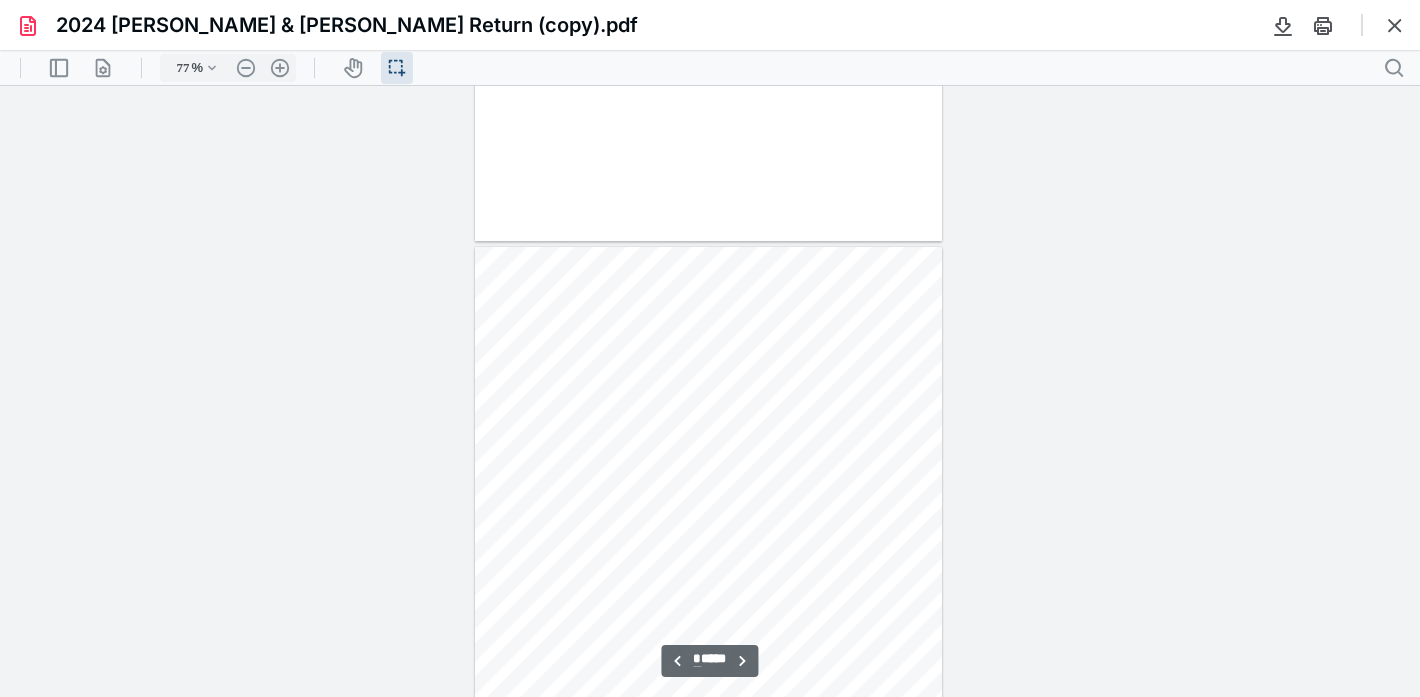 scroll, scrollTop: 530, scrollLeft: 0, axis: vertical 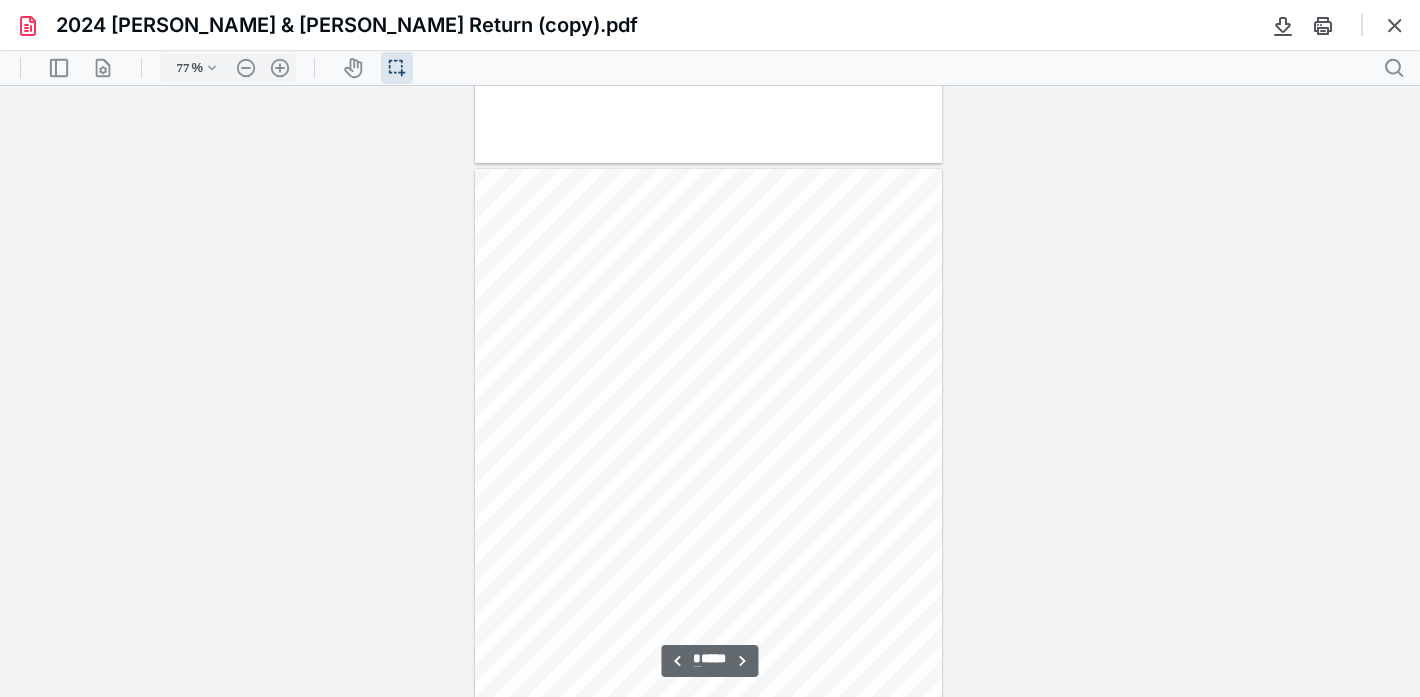 type on "*" 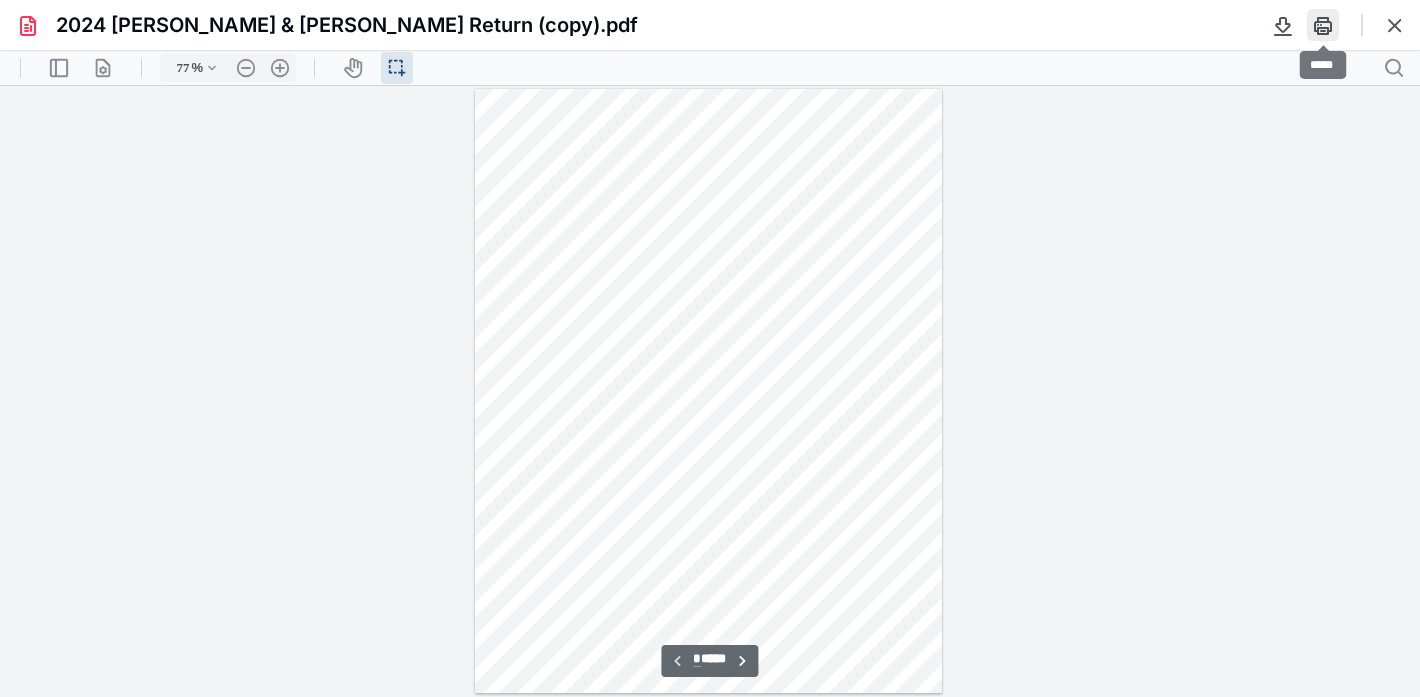 click at bounding box center (1323, 25) 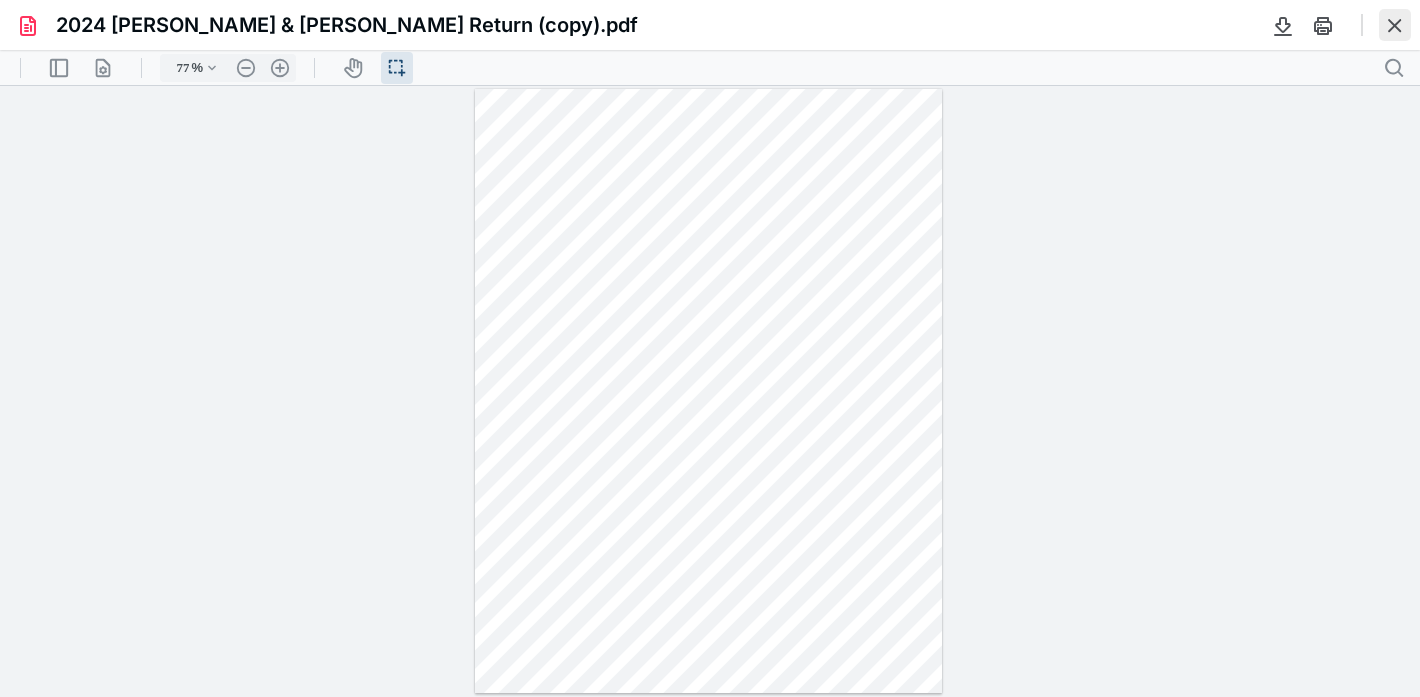 click at bounding box center (1395, 25) 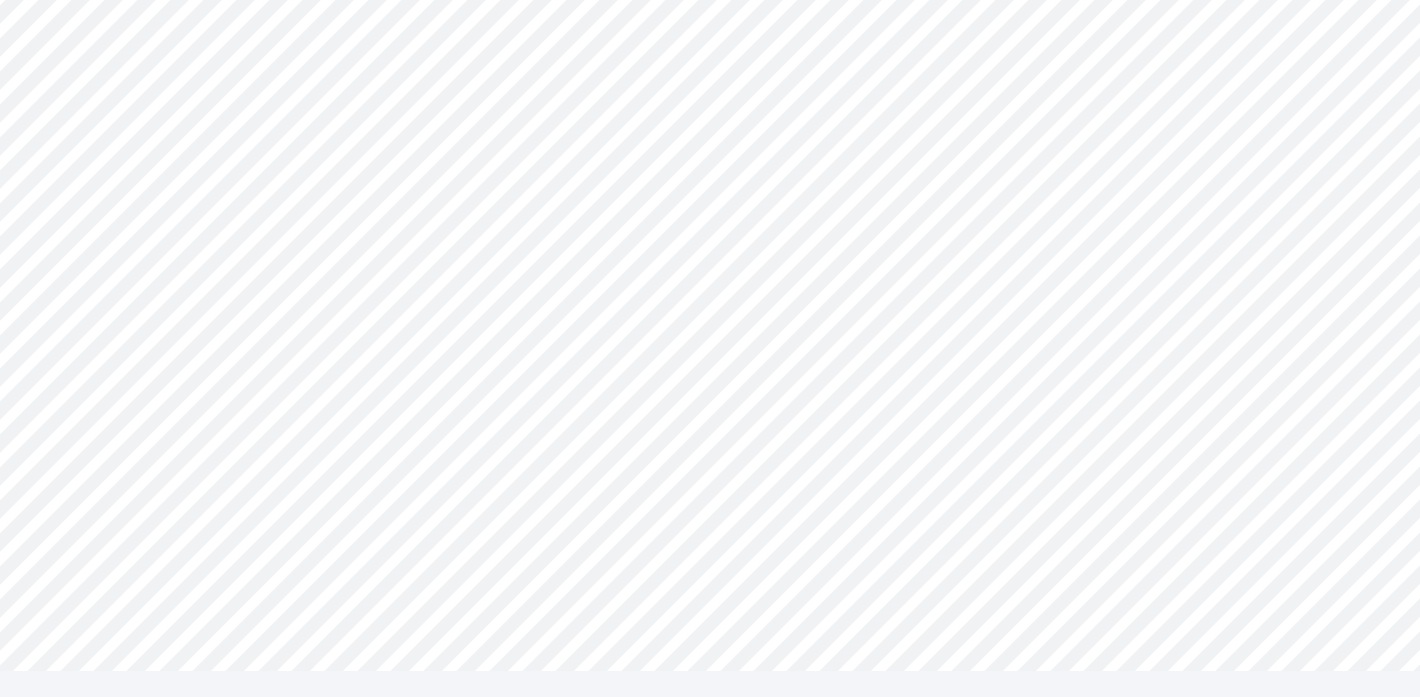 scroll, scrollTop: 0, scrollLeft: 0, axis: both 